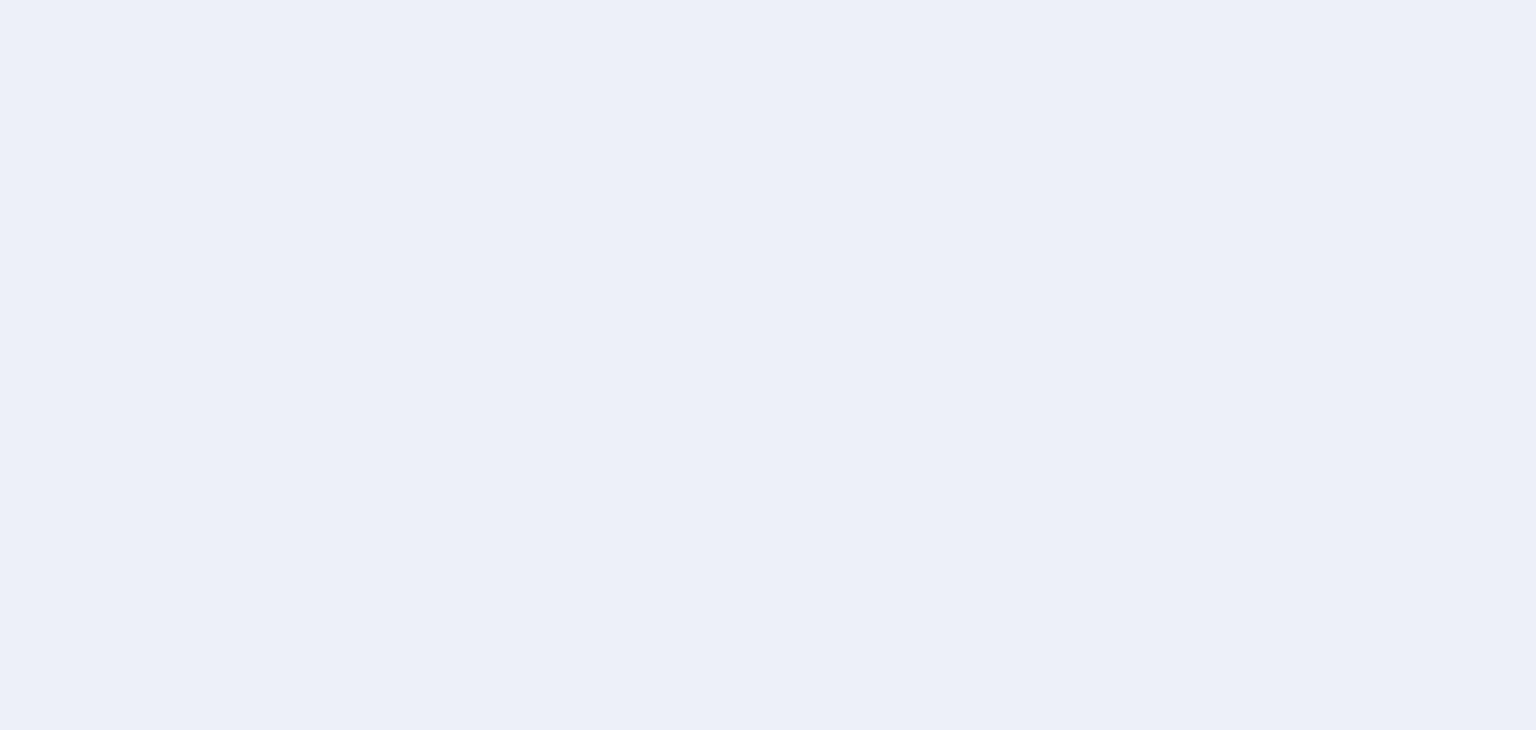 scroll, scrollTop: 0, scrollLeft: 0, axis: both 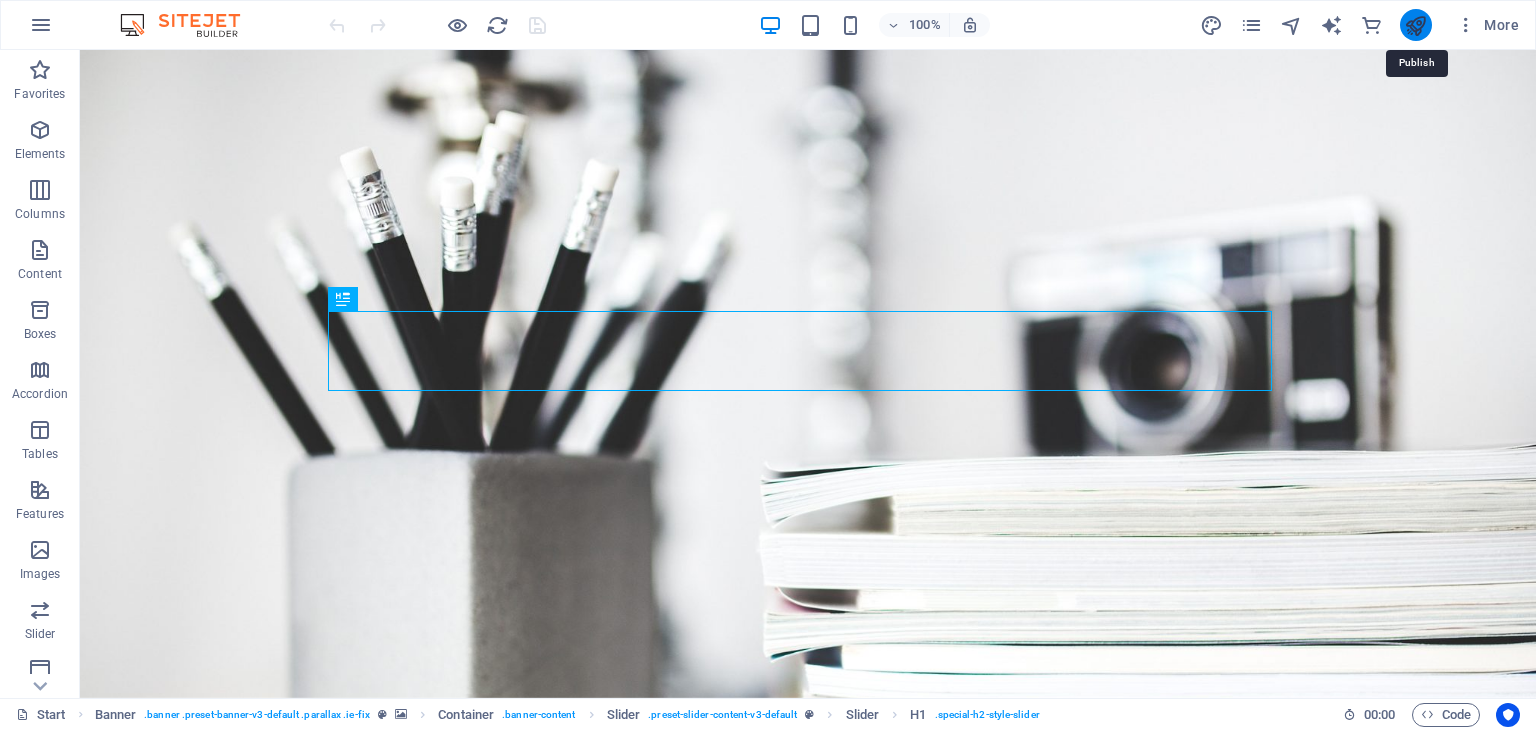 click at bounding box center [1415, 25] 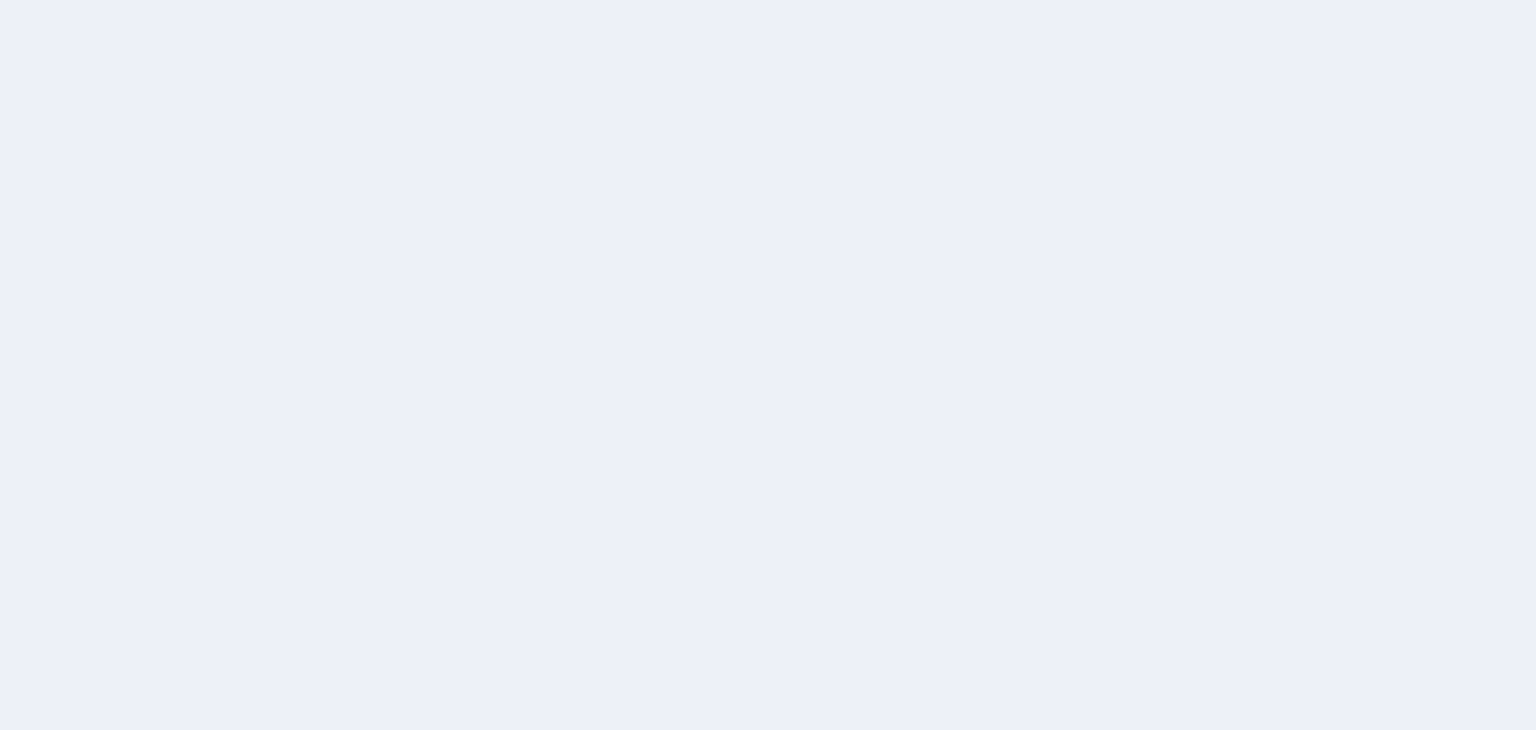 scroll, scrollTop: 0, scrollLeft: 0, axis: both 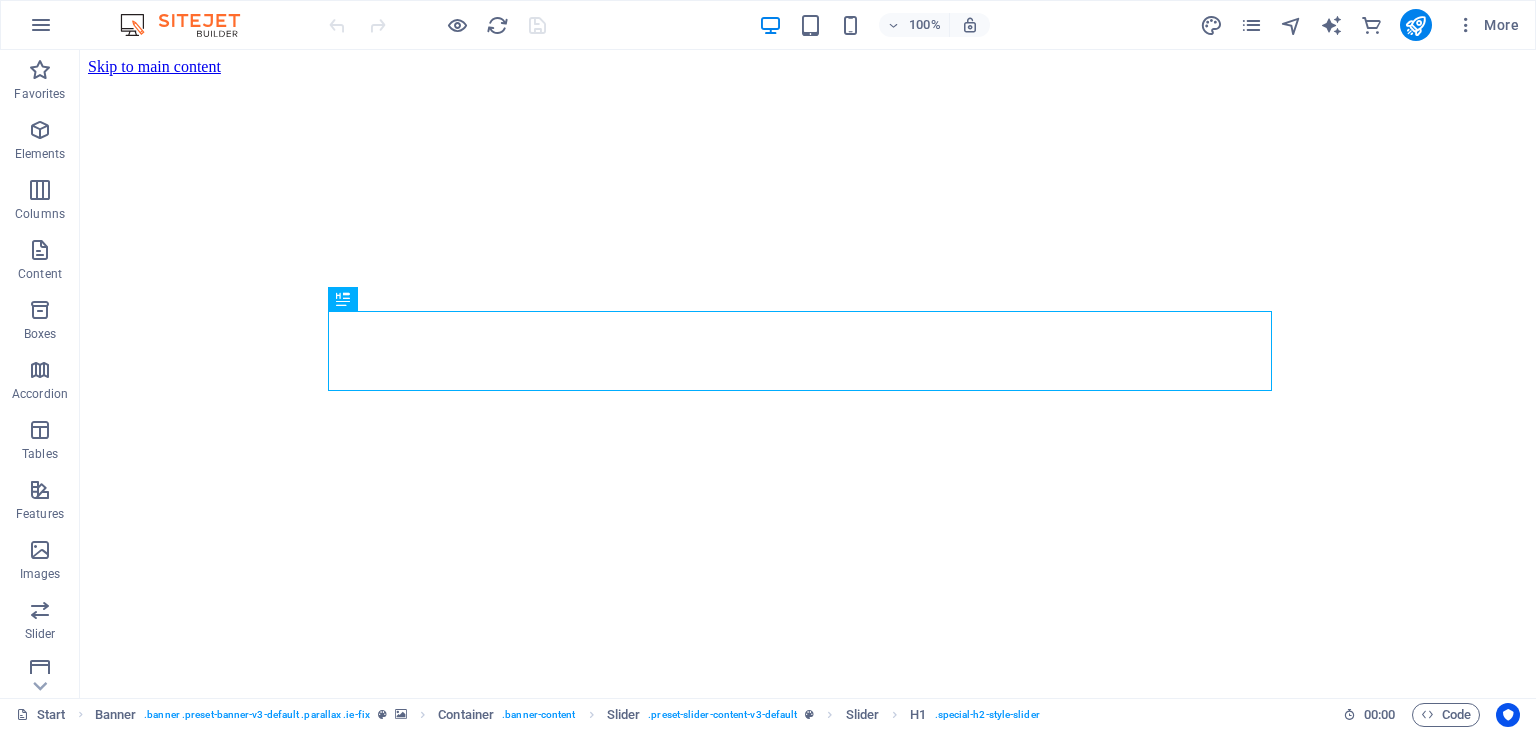 click at bounding box center (1416, 25) 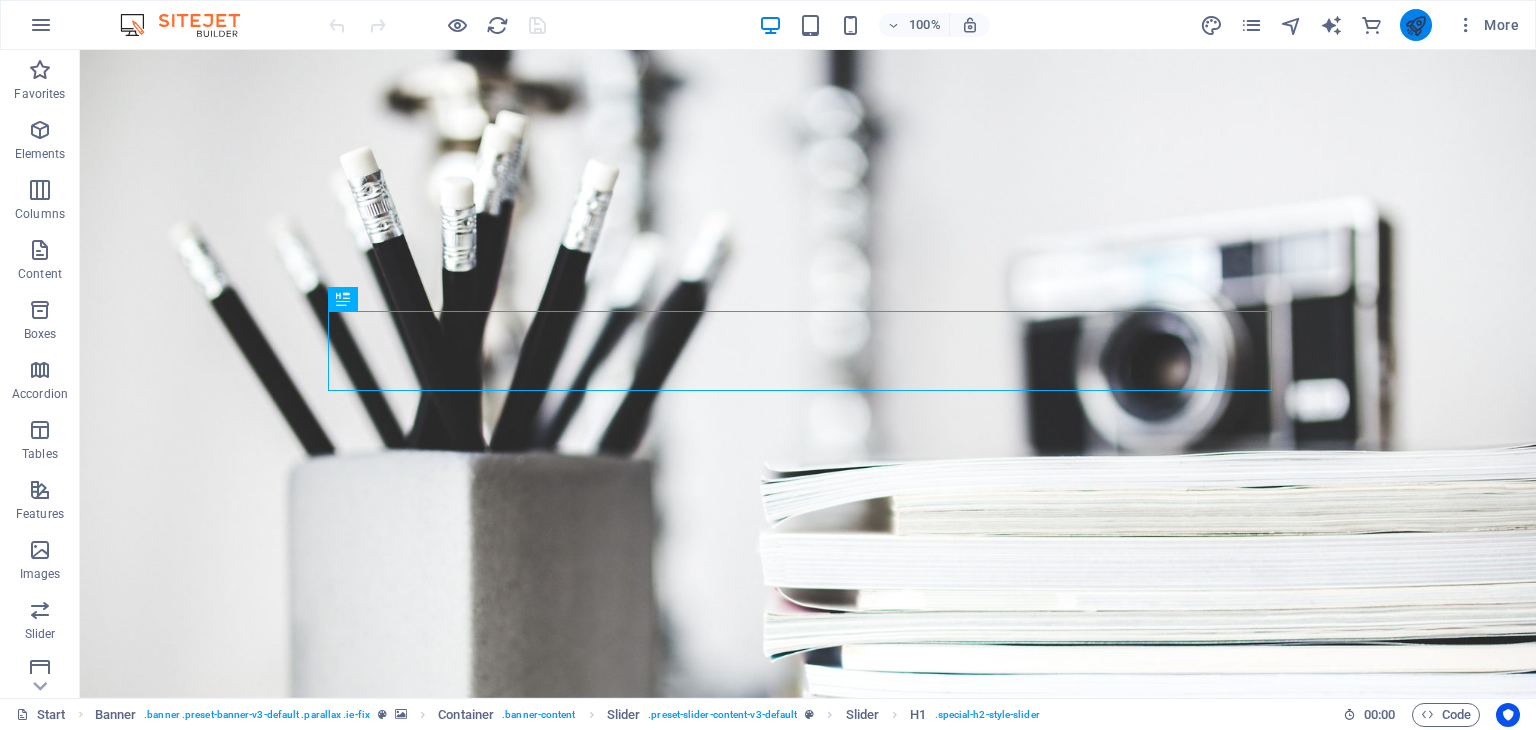 click at bounding box center (1415, 25) 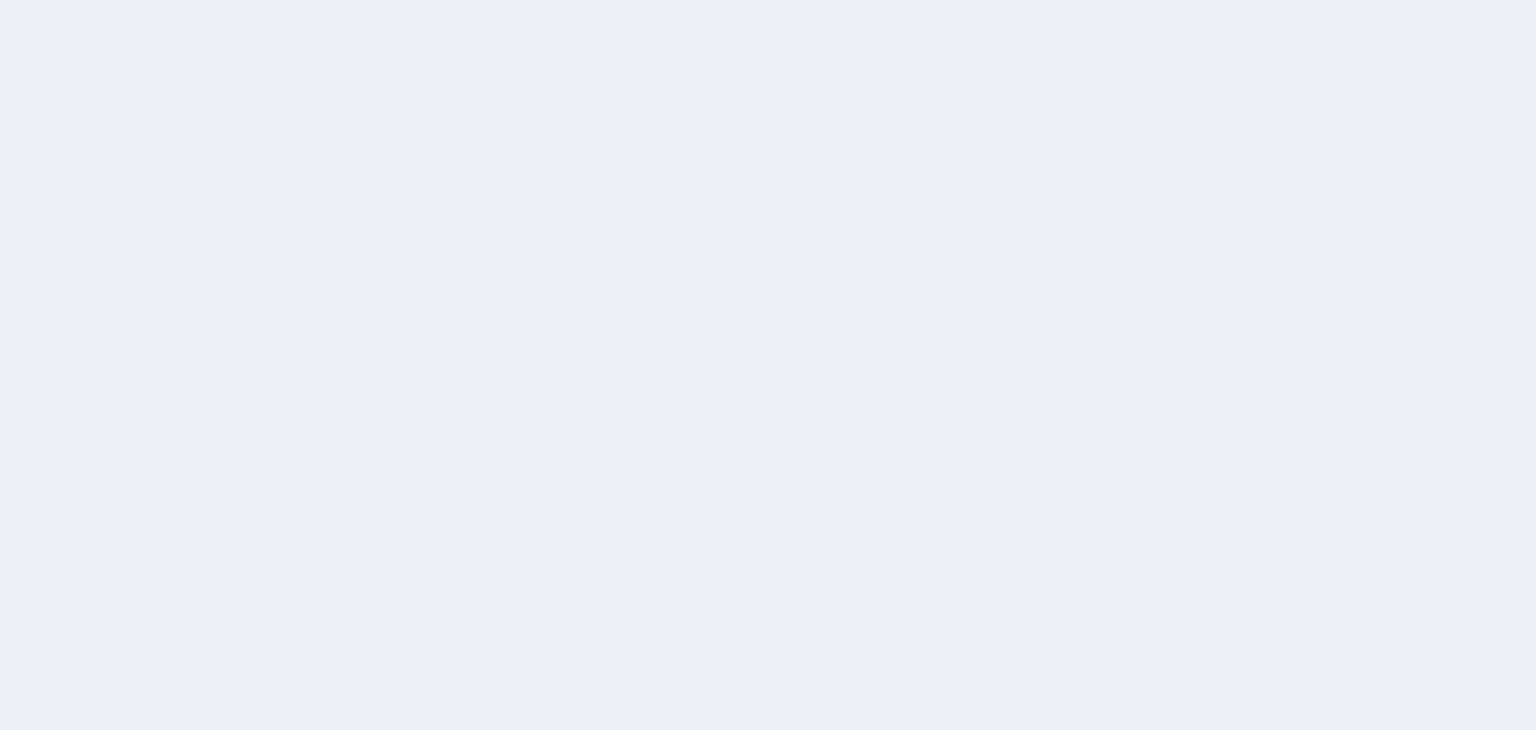 scroll, scrollTop: 0, scrollLeft: 0, axis: both 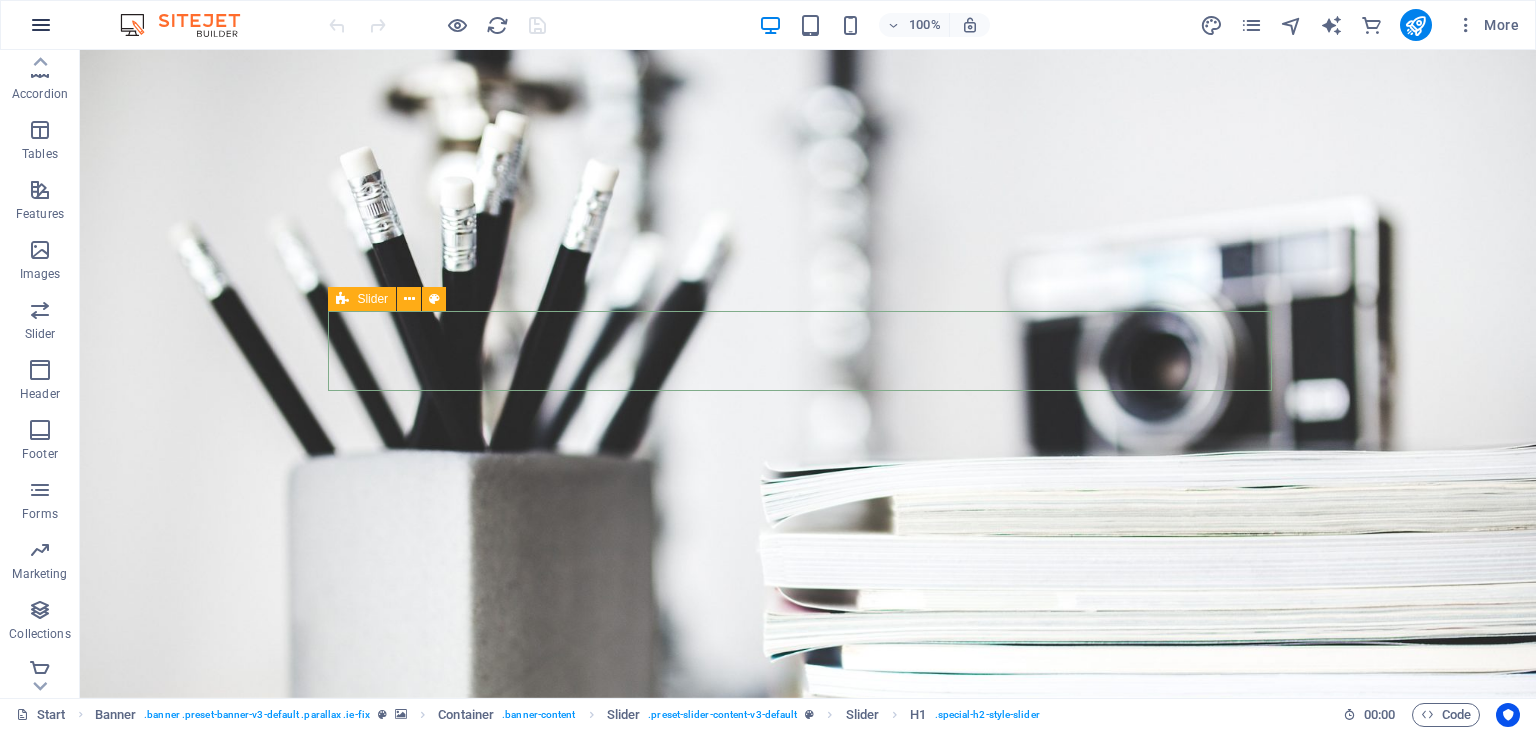 click at bounding box center [41, 25] 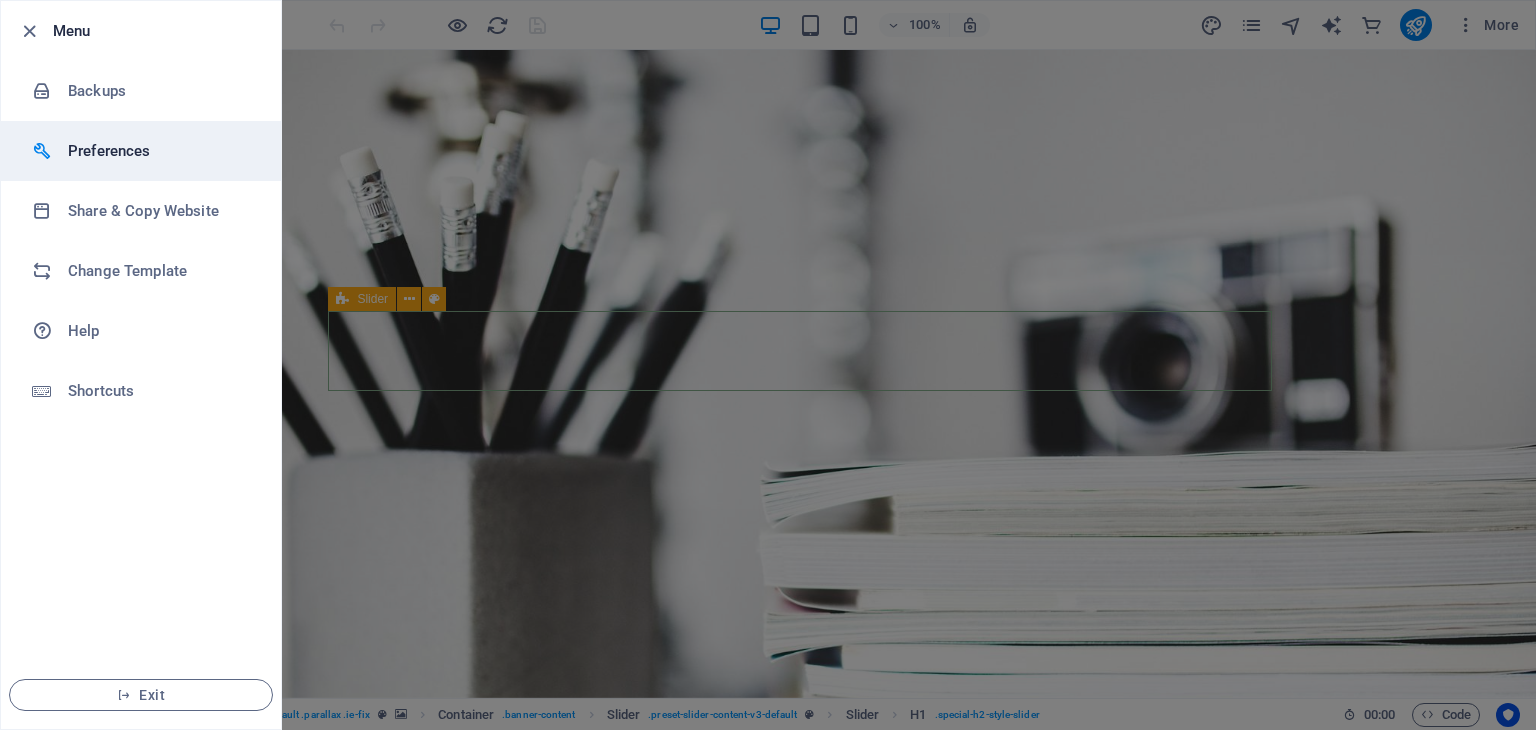 click on "Preferences" at bounding box center [160, 151] 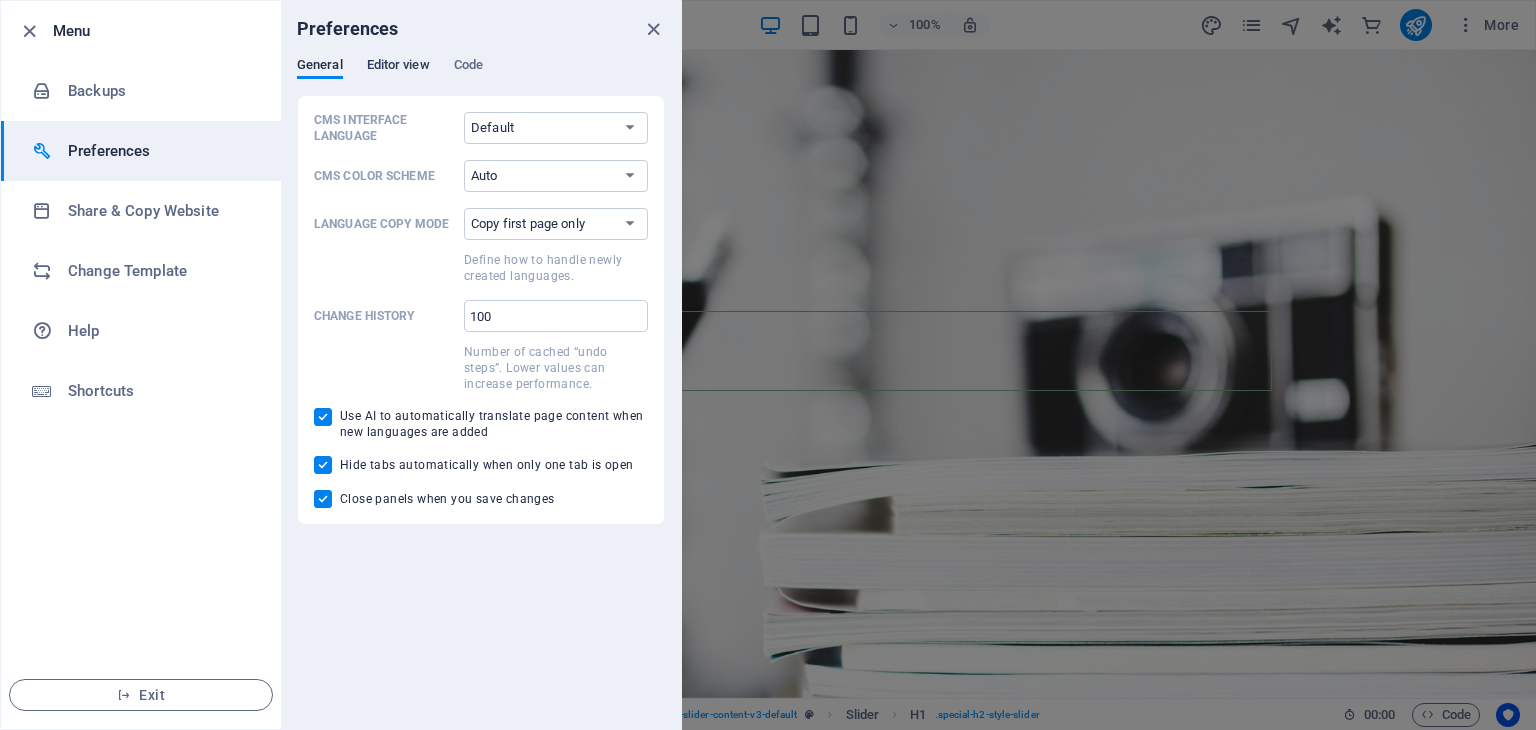 click on "Editor view" at bounding box center (398, 67) 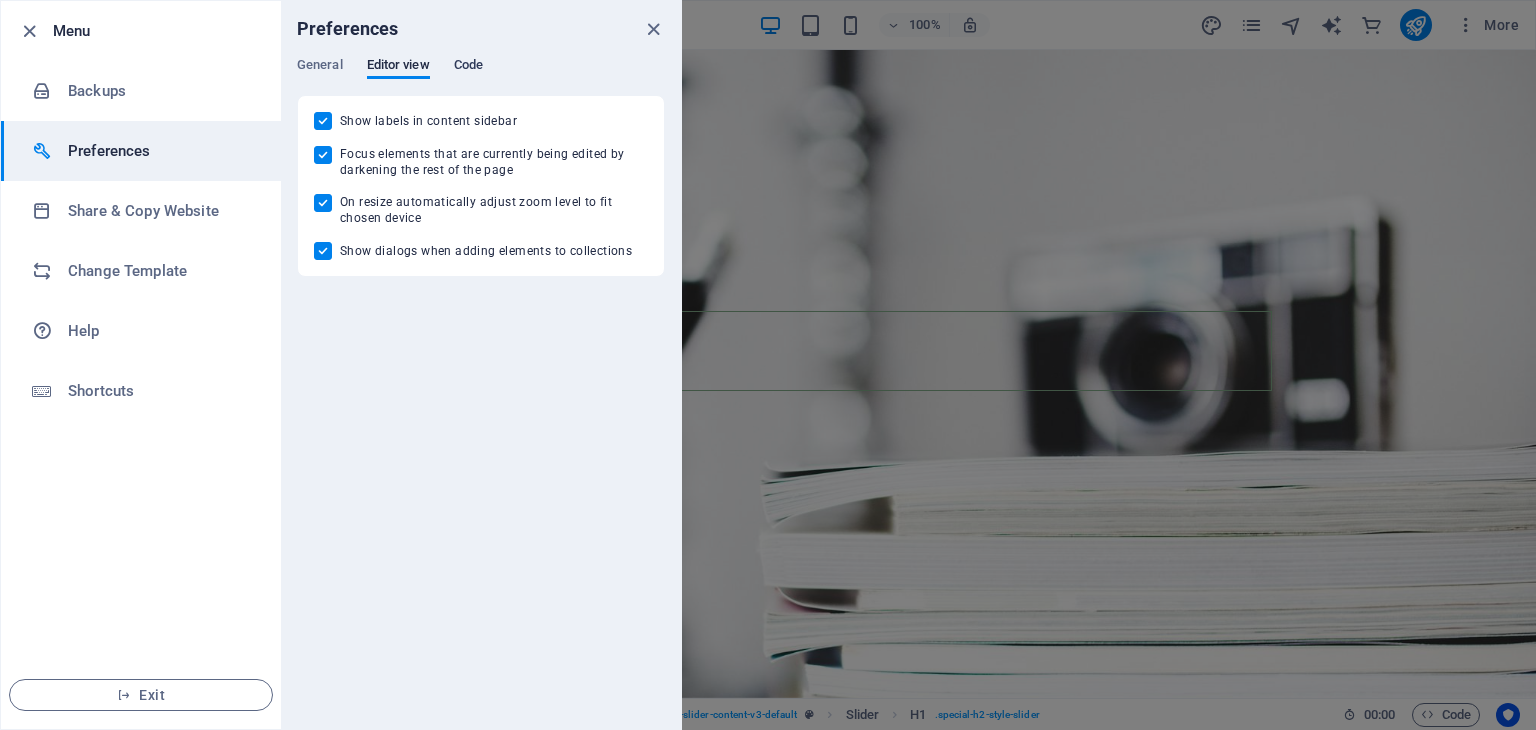 click on "Code" at bounding box center [468, 67] 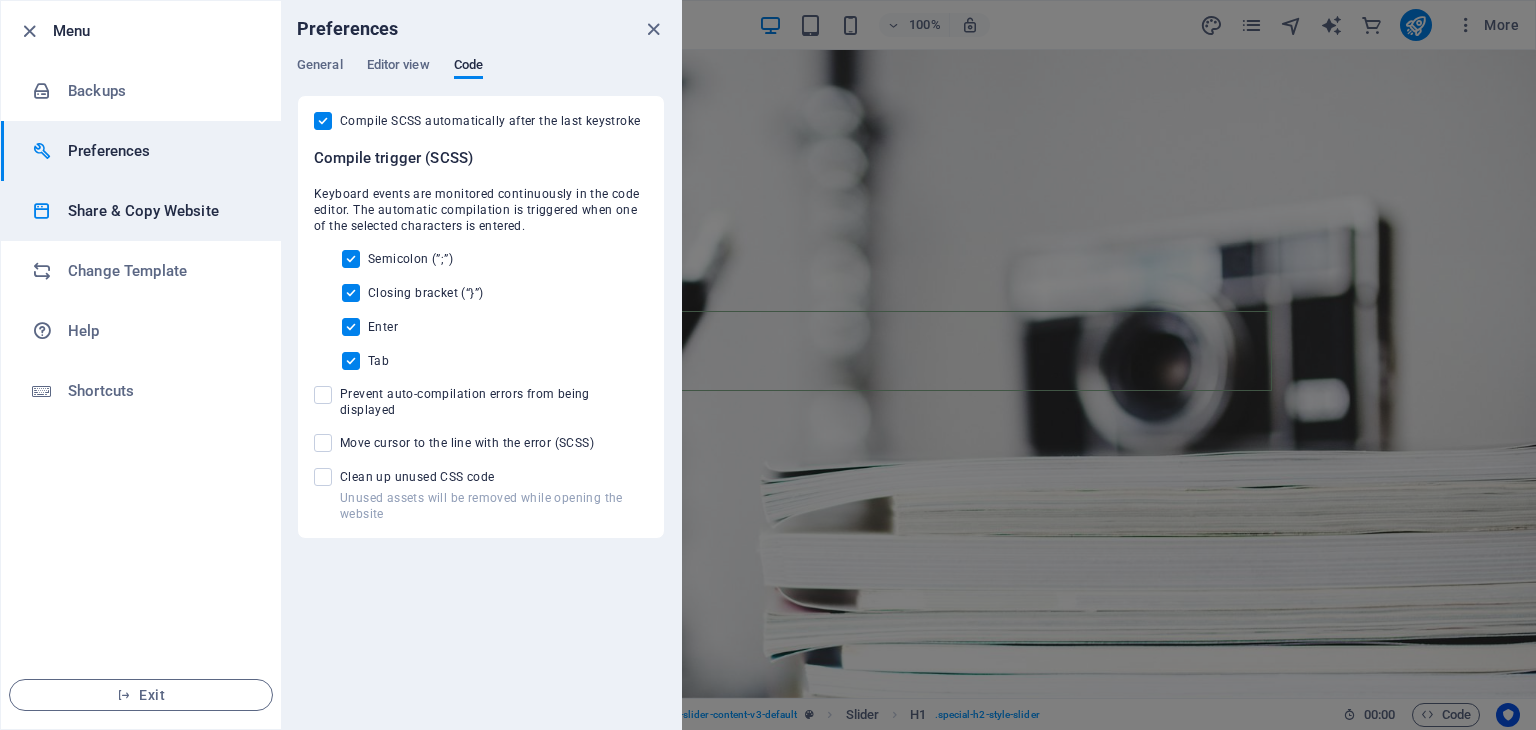 click on "Share & Copy Website" at bounding box center [160, 211] 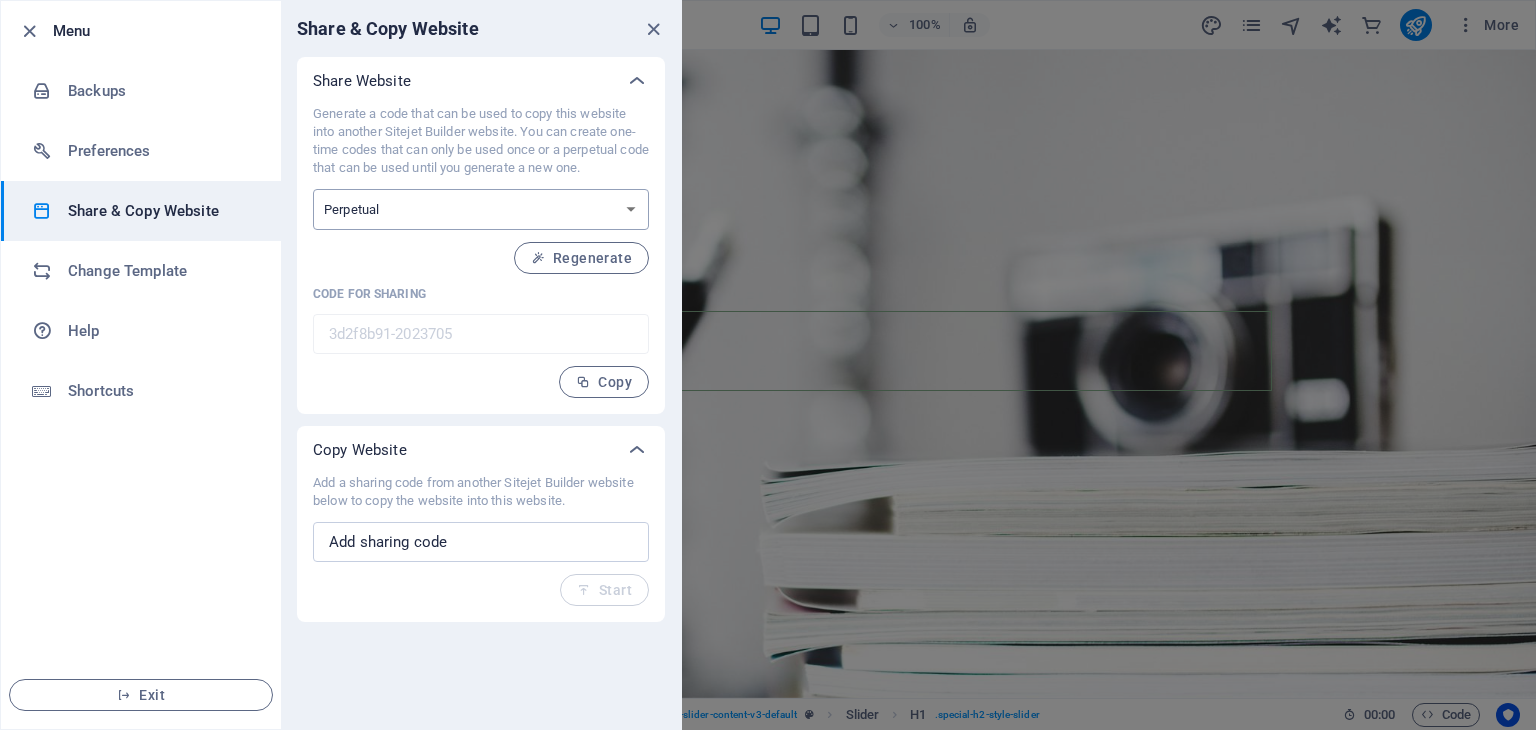 click on "One-time Perpetual" at bounding box center [481, 209] 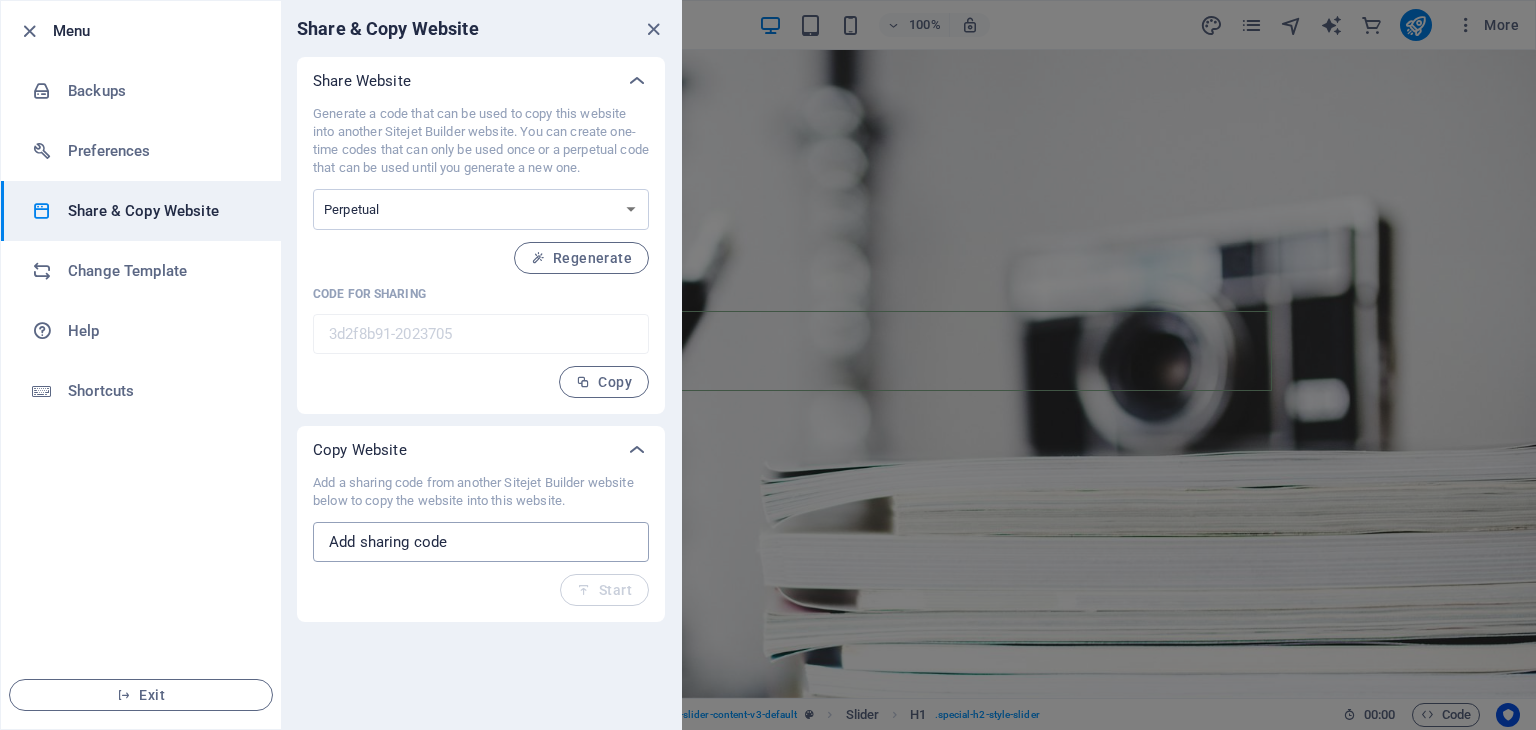 click at bounding box center [481, 542] 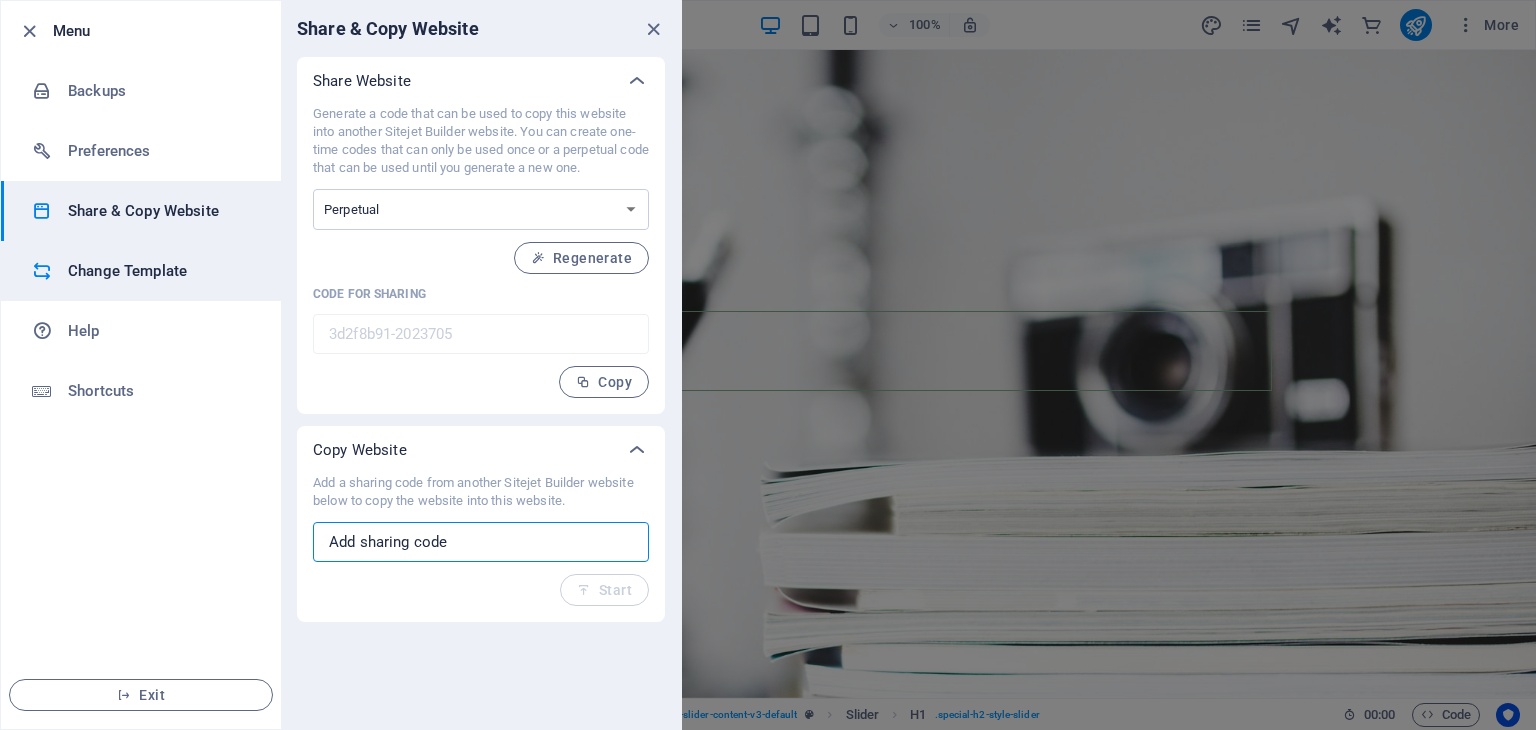 click on "Change Template" at bounding box center (160, 271) 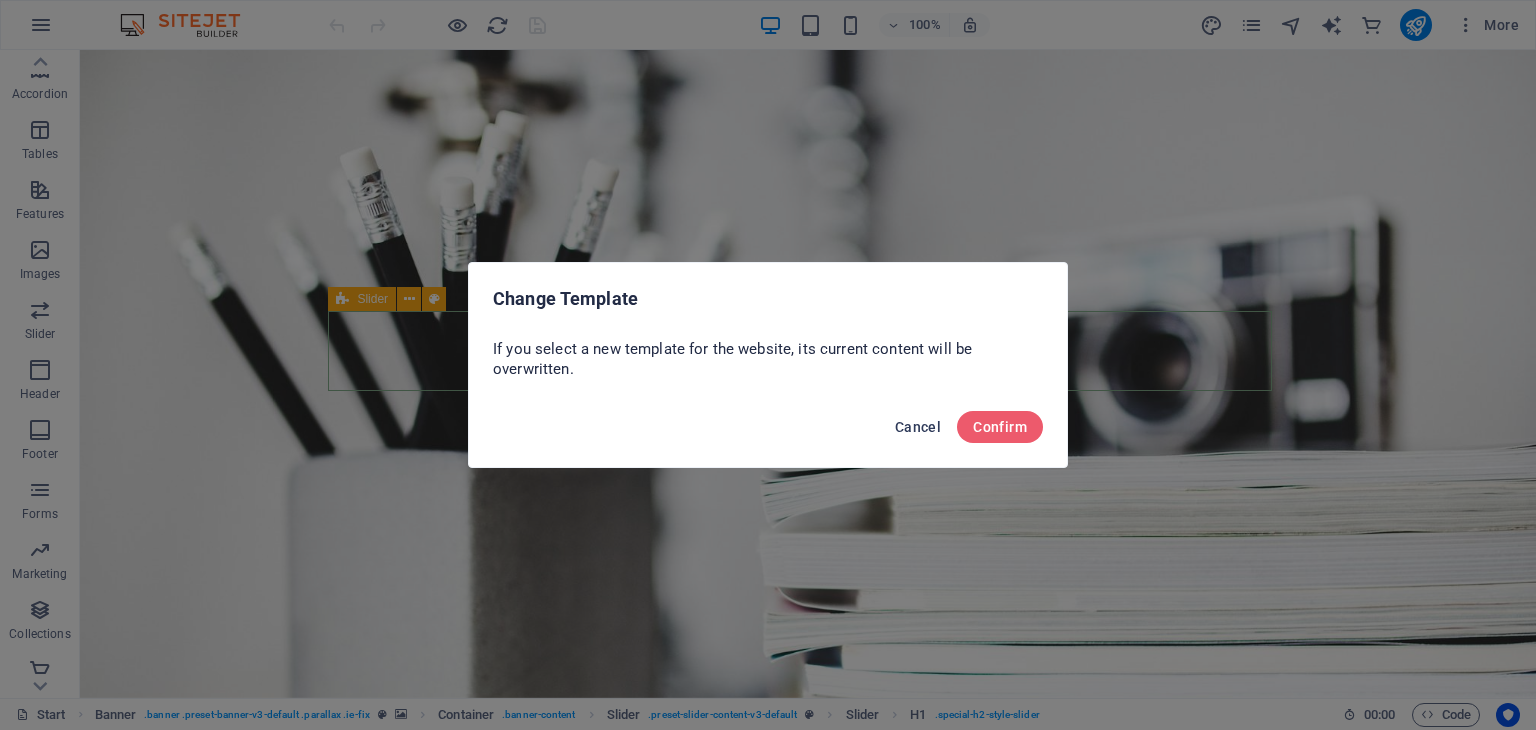 click on "Cancel" at bounding box center (918, 427) 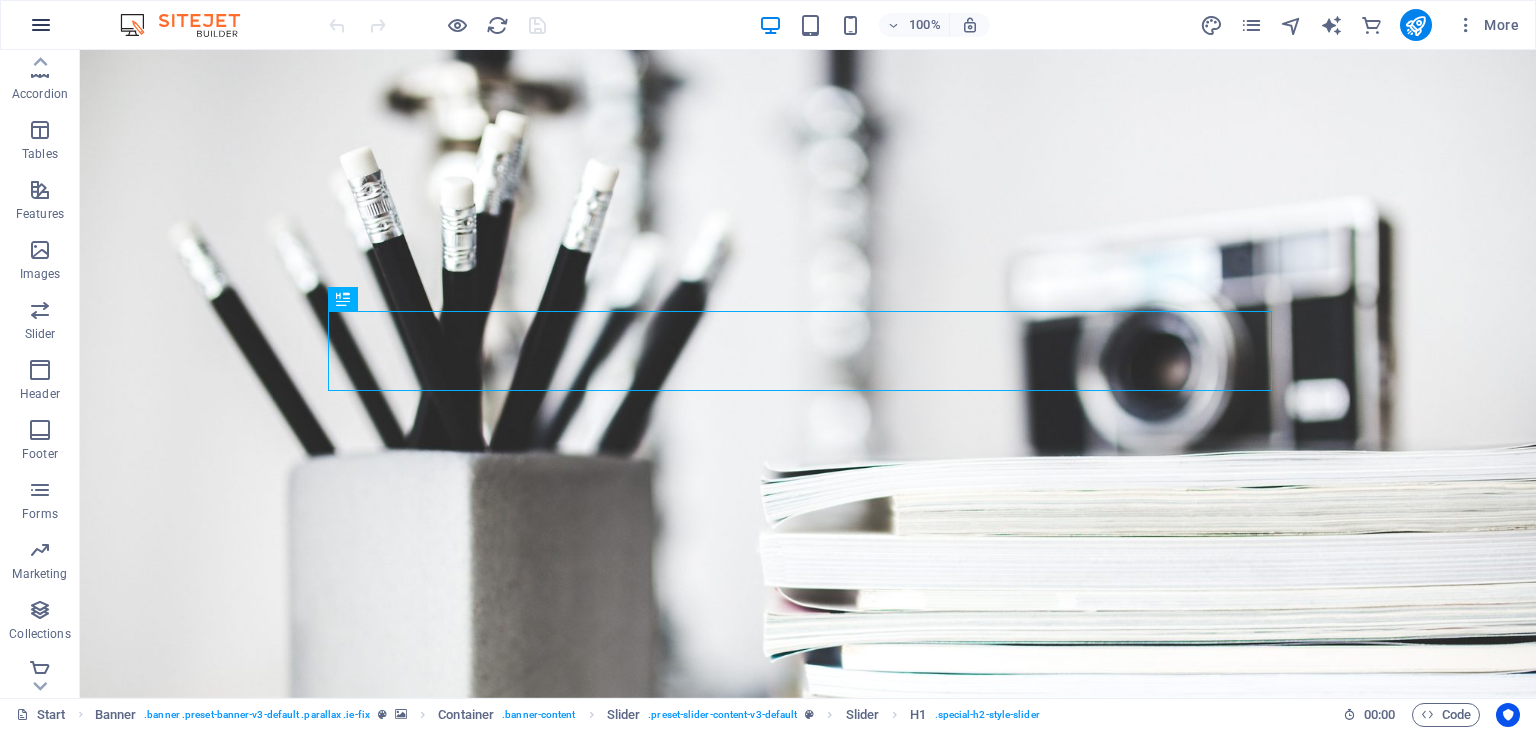 click at bounding box center [41, 25] 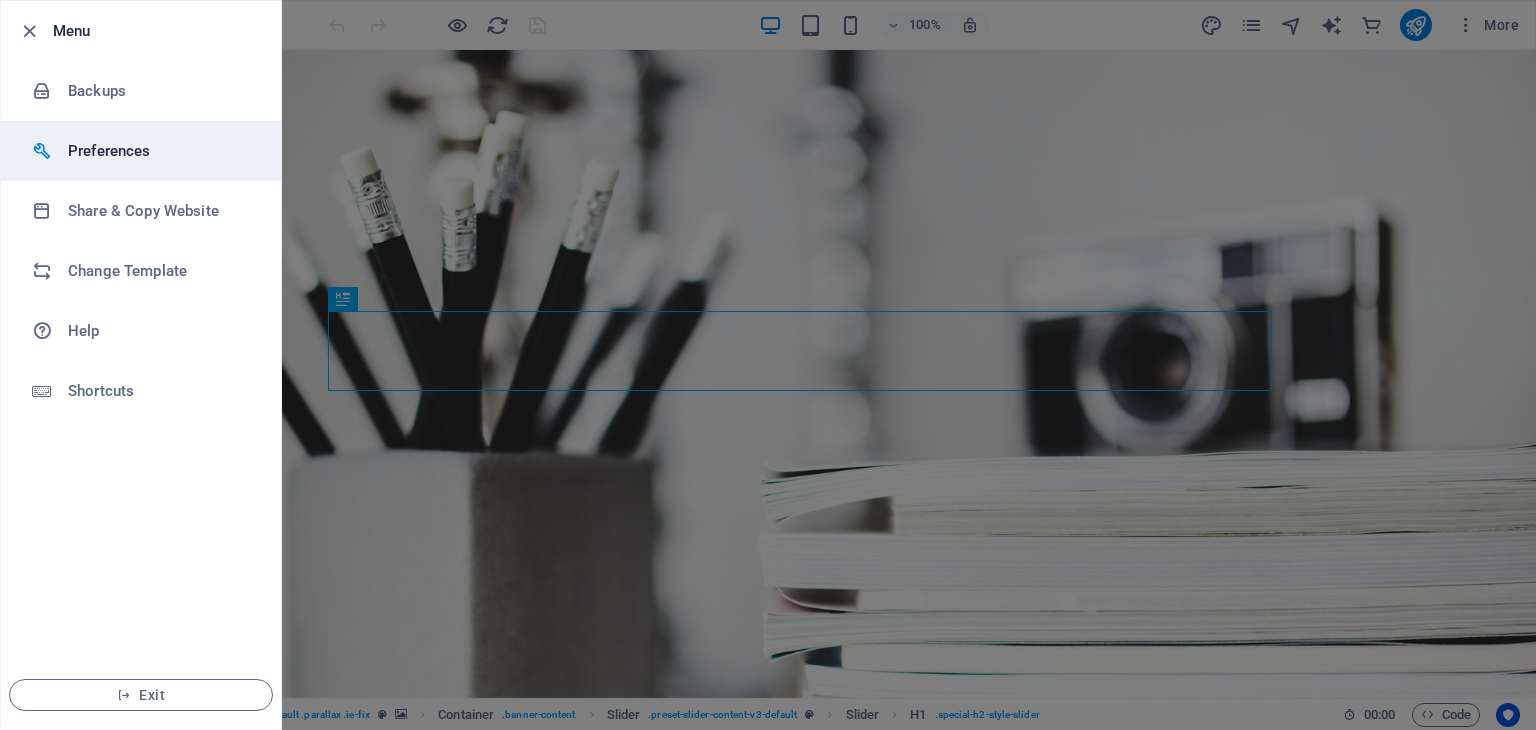 click on "Preferences" at bounding box center (160, 151) 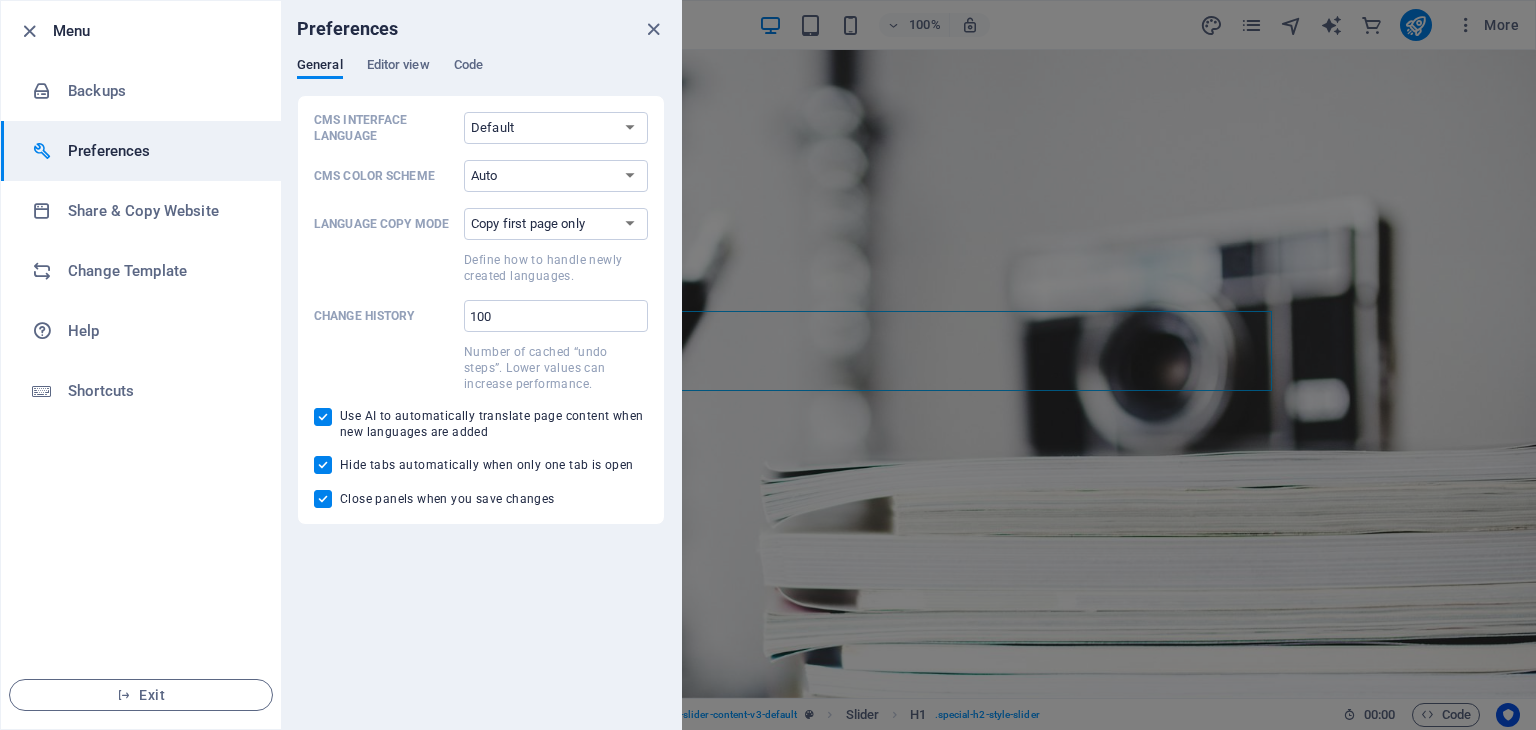 click on "Preferences" at bounding box center (481, 29) 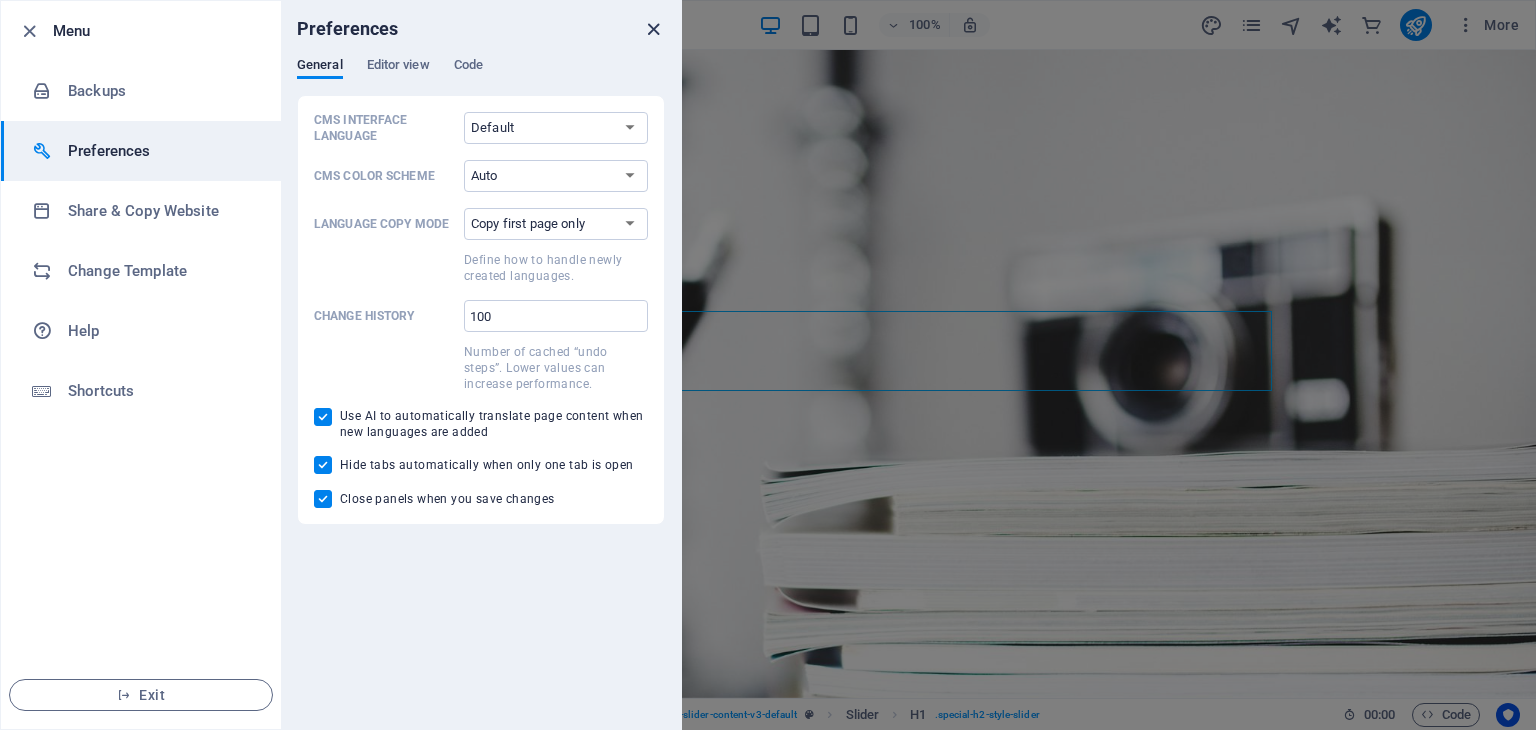 click at bounding box center [653, 29] 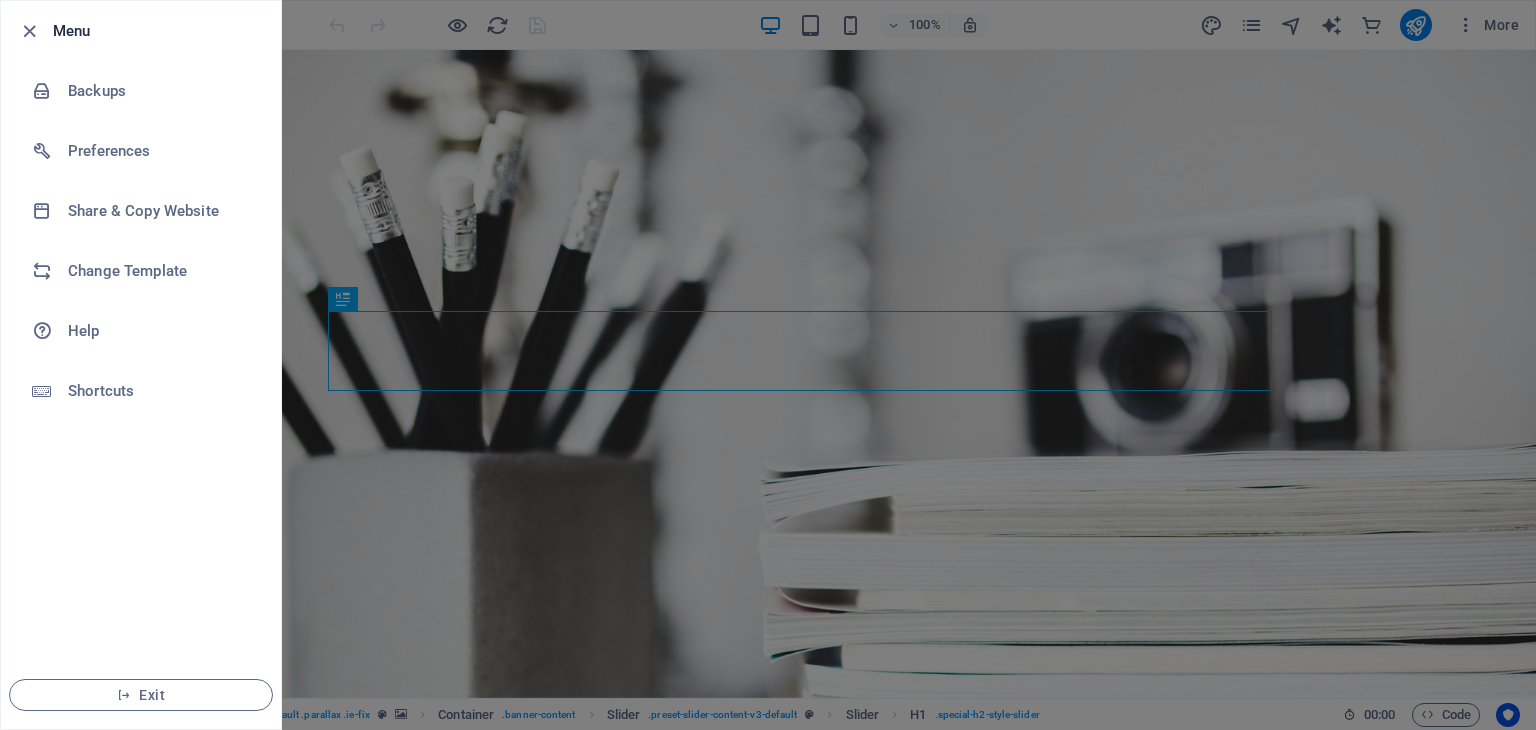 click at bounding box center (768, 365) 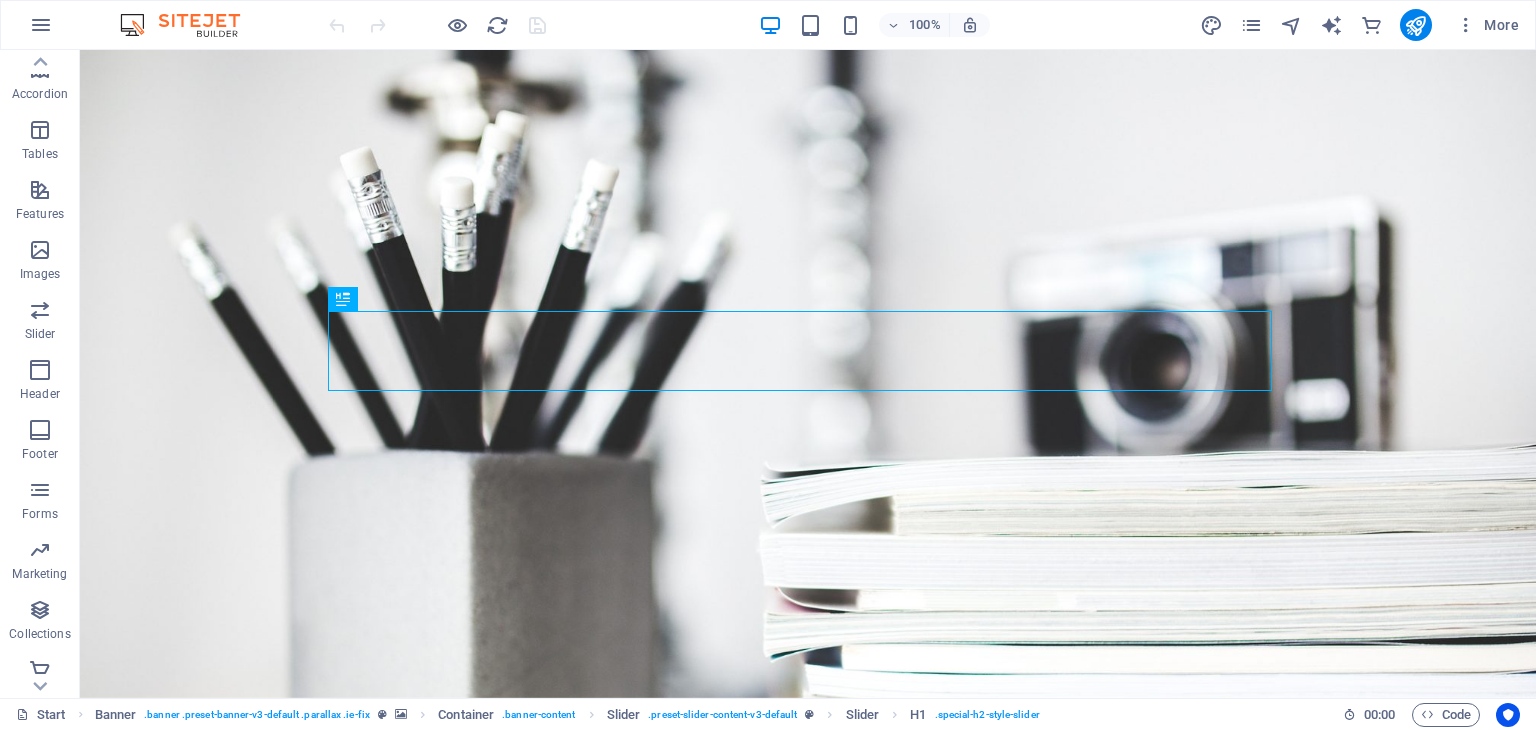 click on "More" at bounding box center [1487, 25] 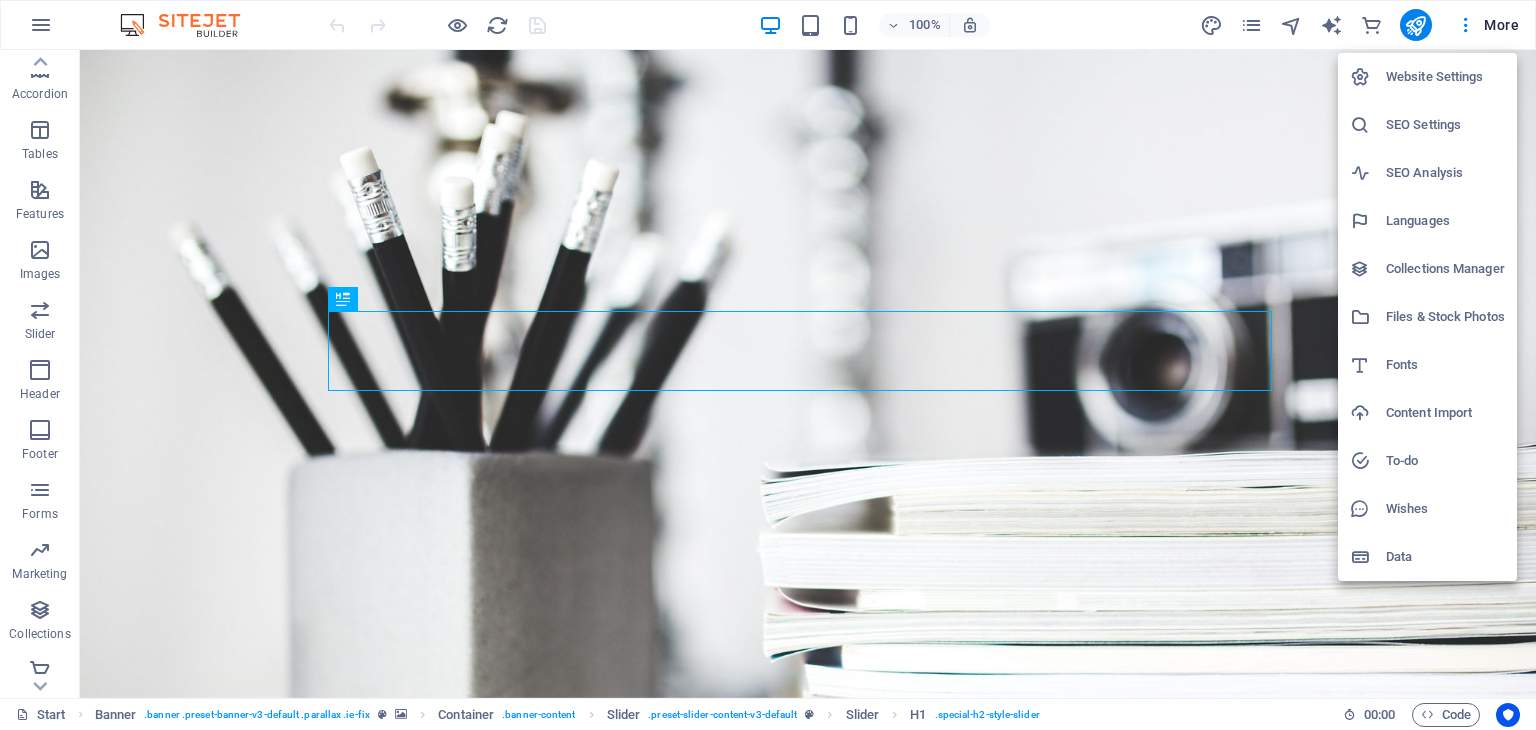click on "Website Settings" at bounding box center (1445, 77) 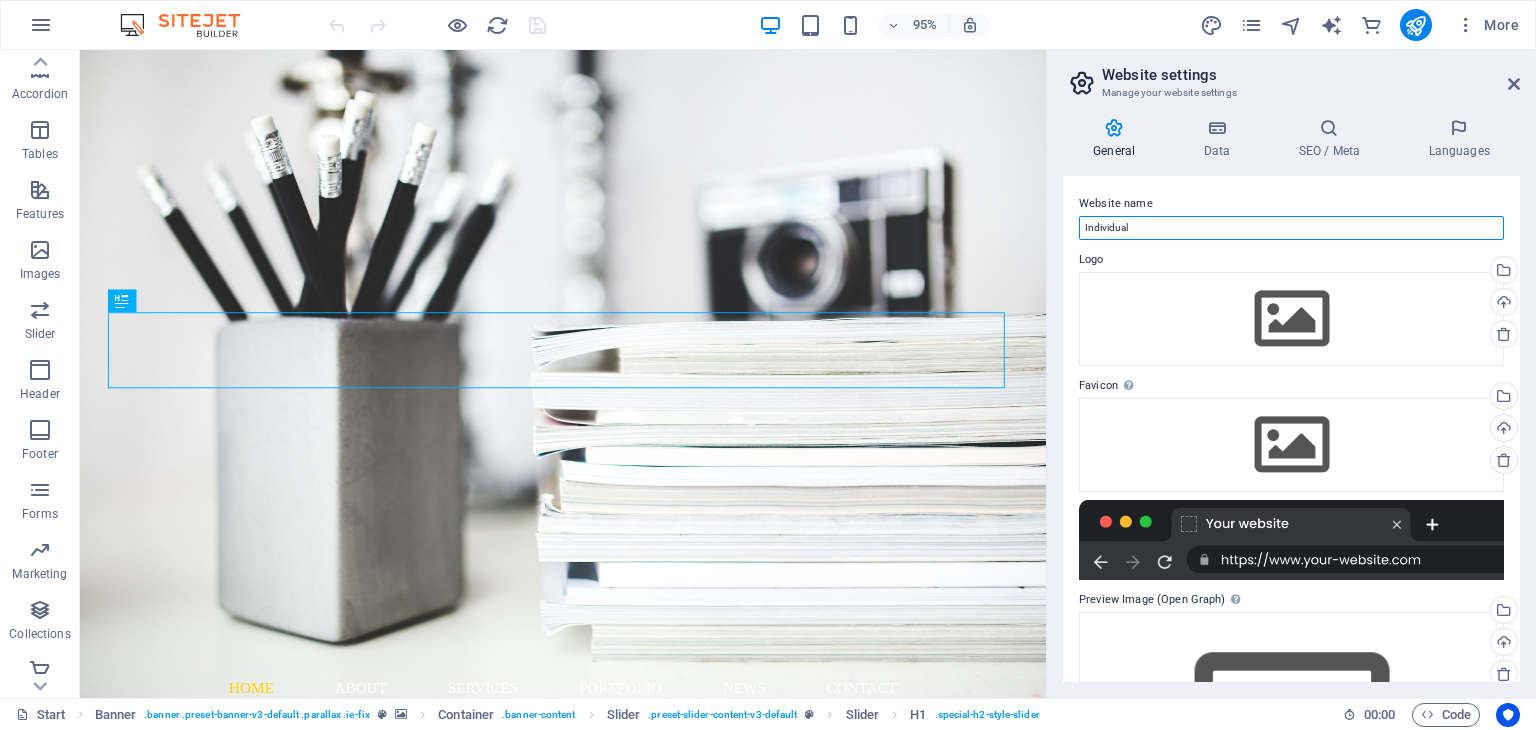 click on "Individual" at bounding box center [1291, 228] 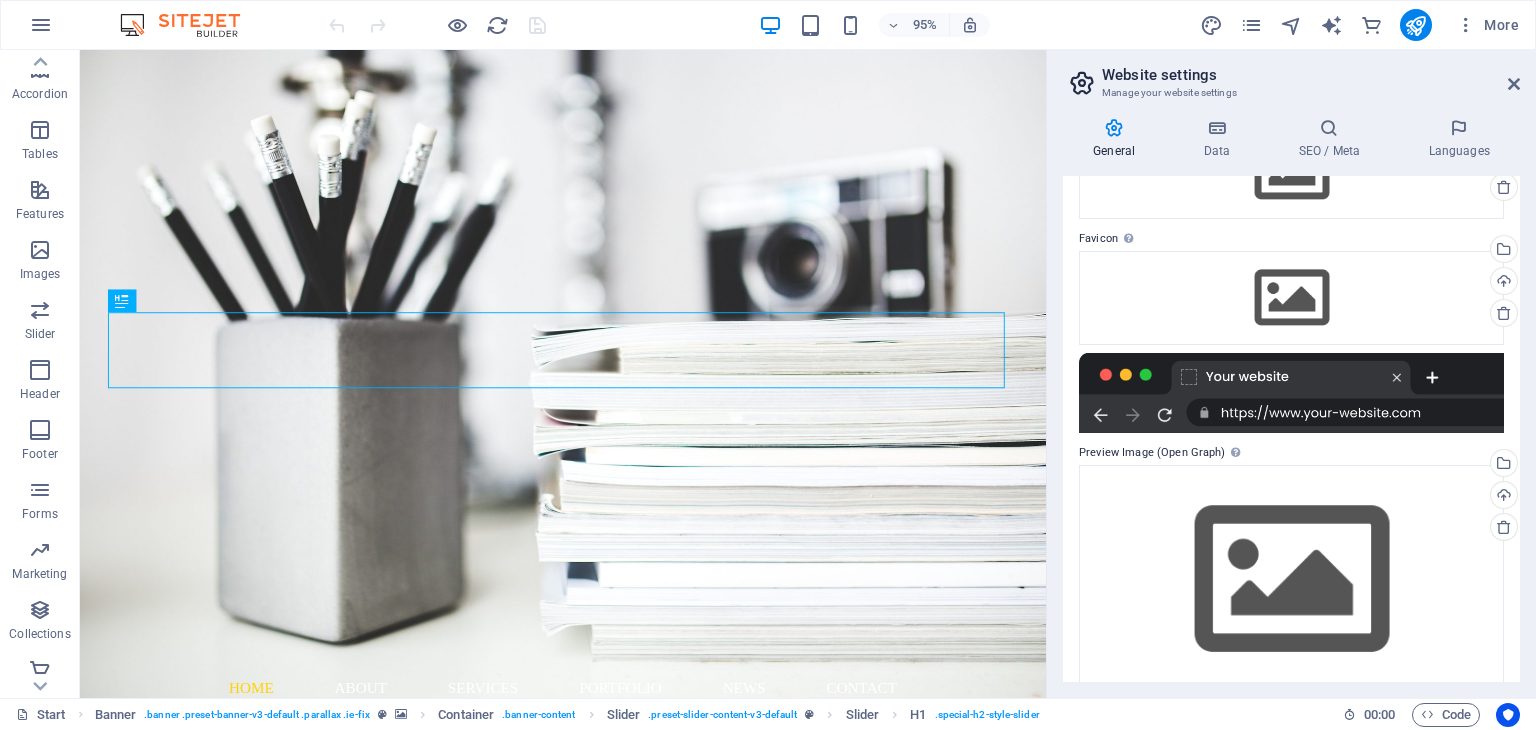 scroll, scrollTop: 176, scrollLeft: 0, axis: vertical 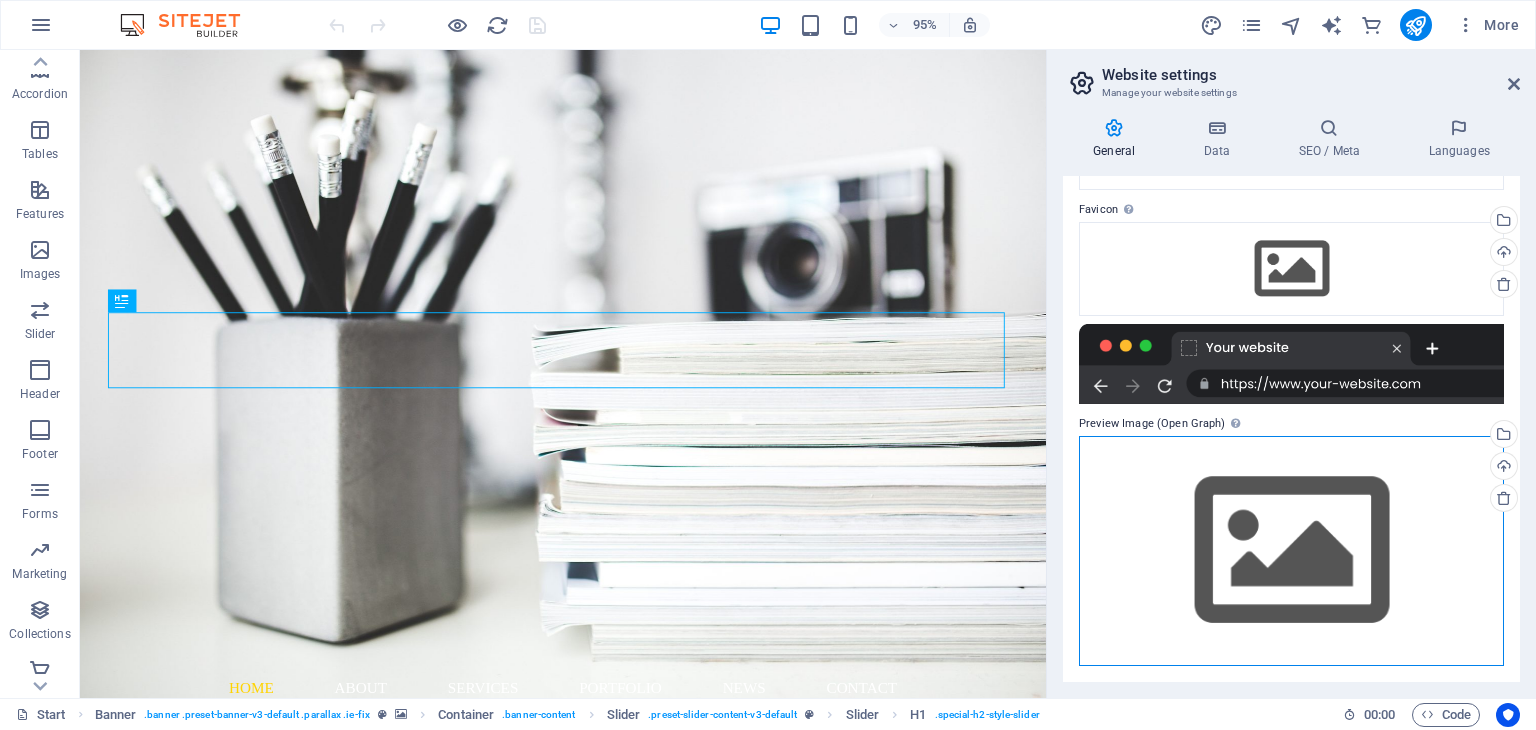 click on "Drag files here, click to choose files or select files from Files or our free stock photos & videos" at bounding box center [1291, 550] 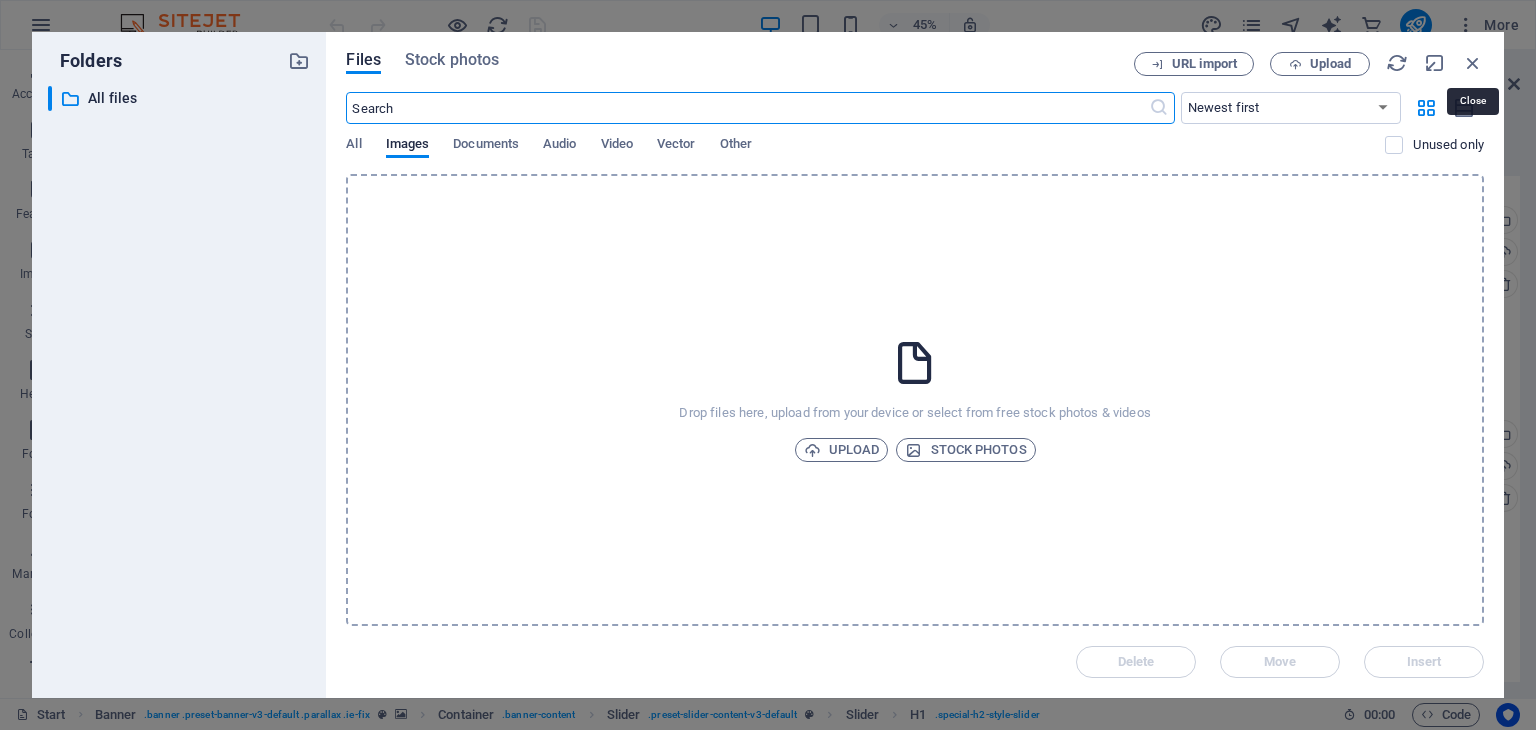 click at bounding box center (1473, 63) 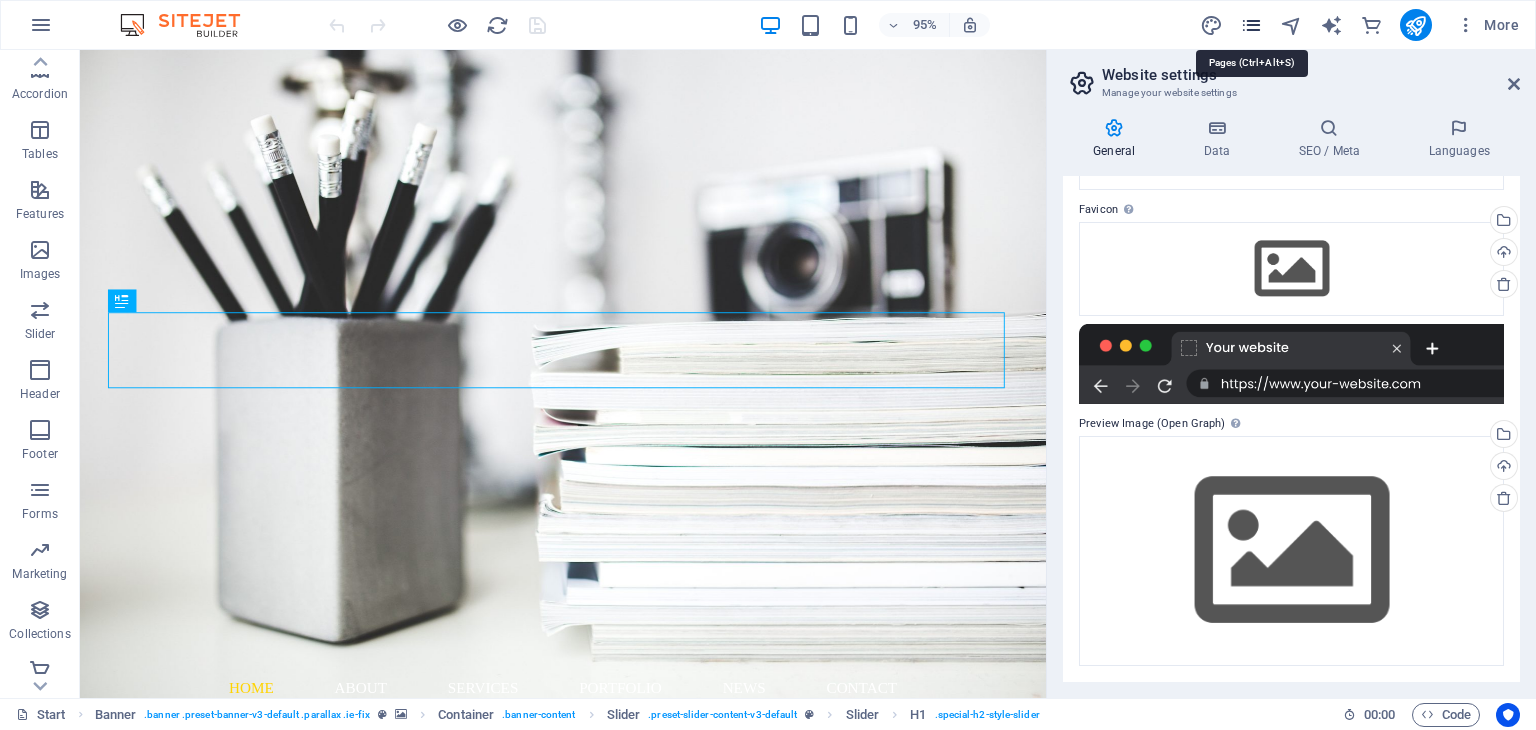 click at bounding box center [1251, 25] 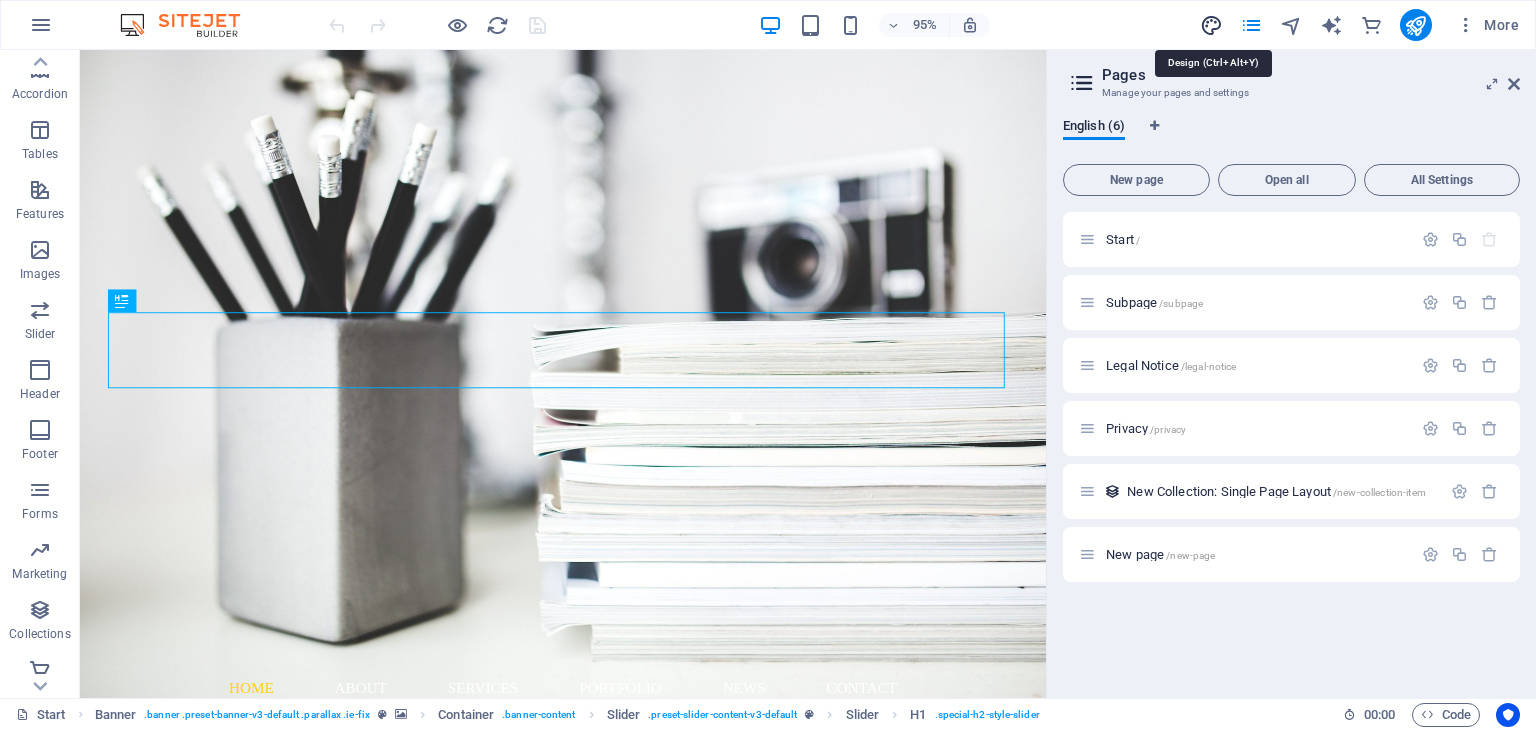 click at bounding box center (1211, 25) 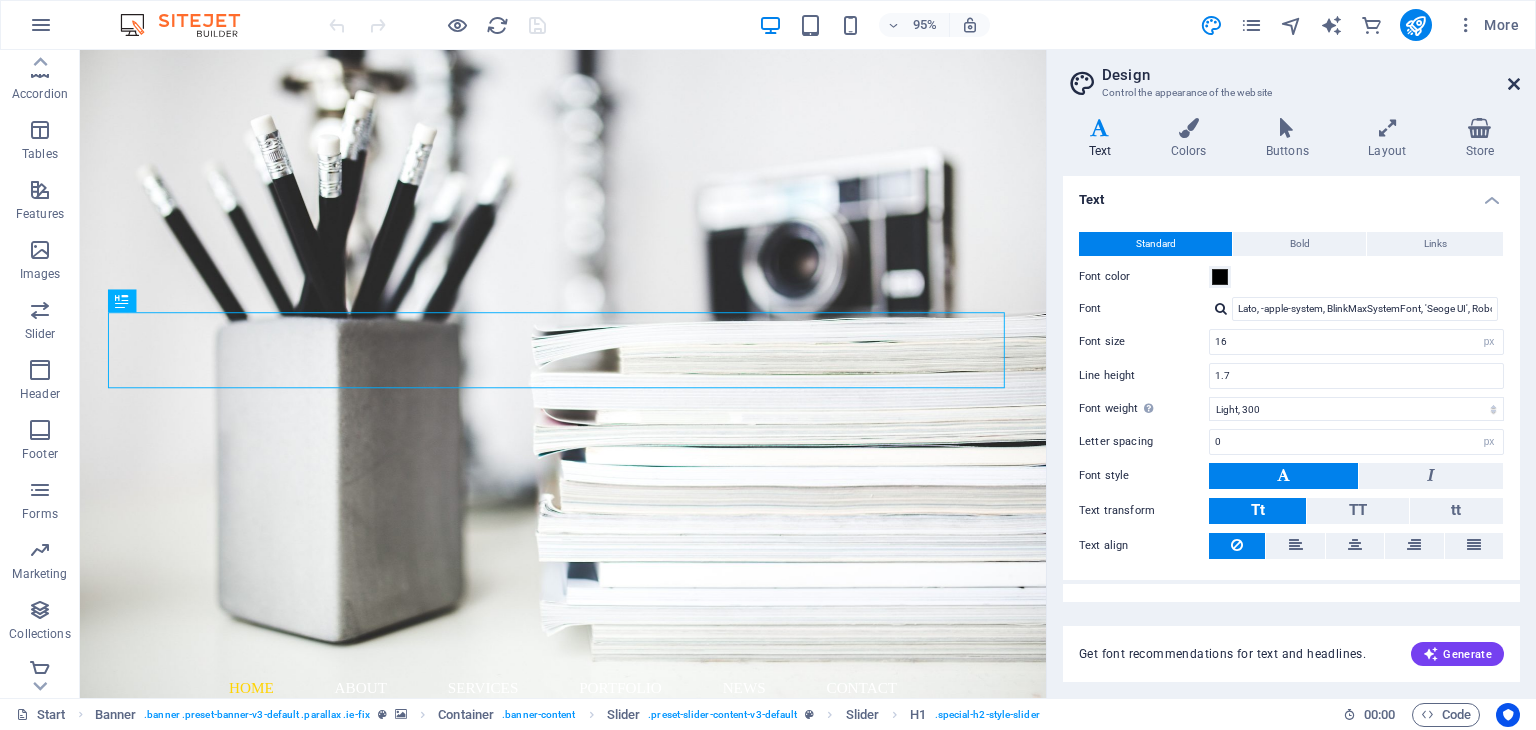 click at bounding box center (1514, 84) 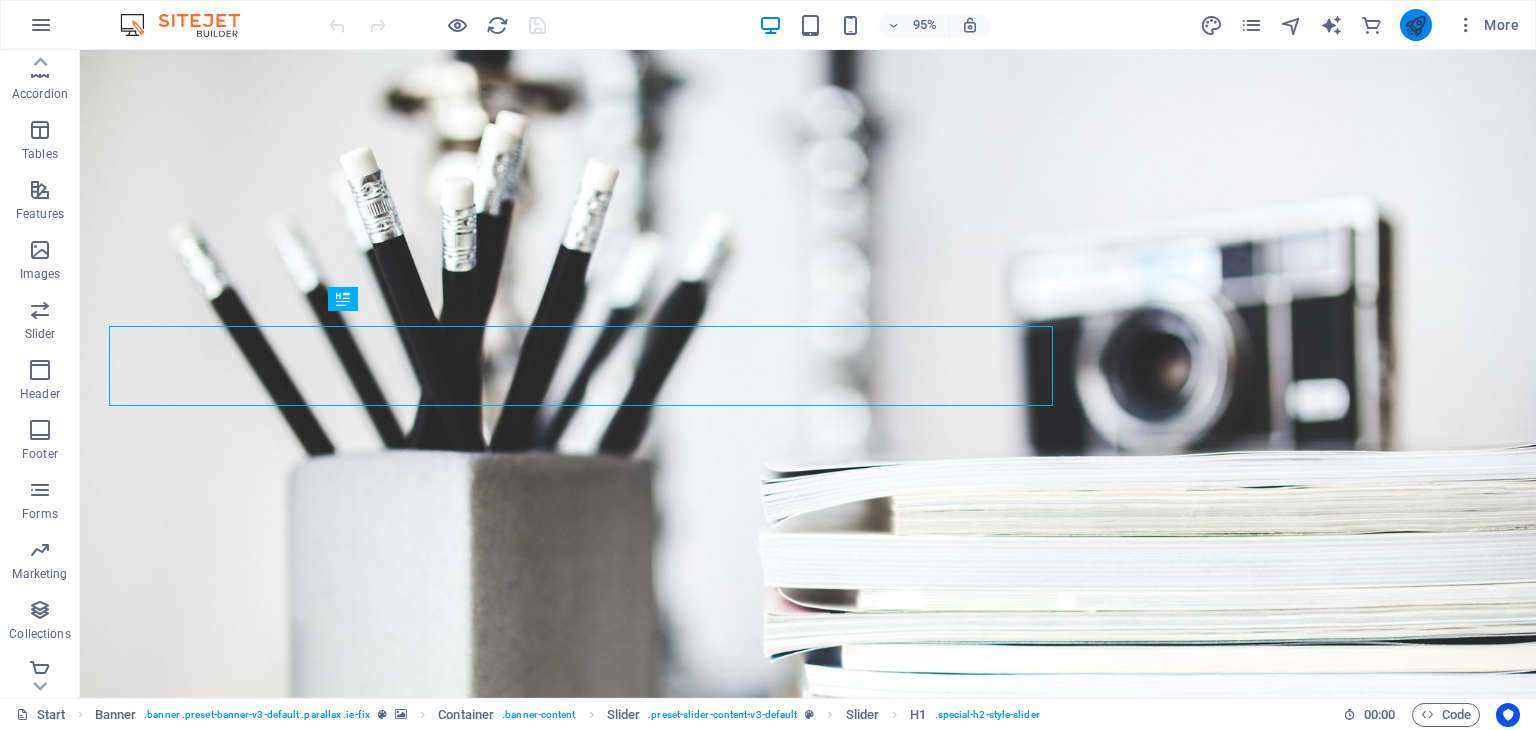 drag, startPoint x: 1420, startPoint y: 35, endPoint x: 1359, endPoint y: 27, distance: 61.522354 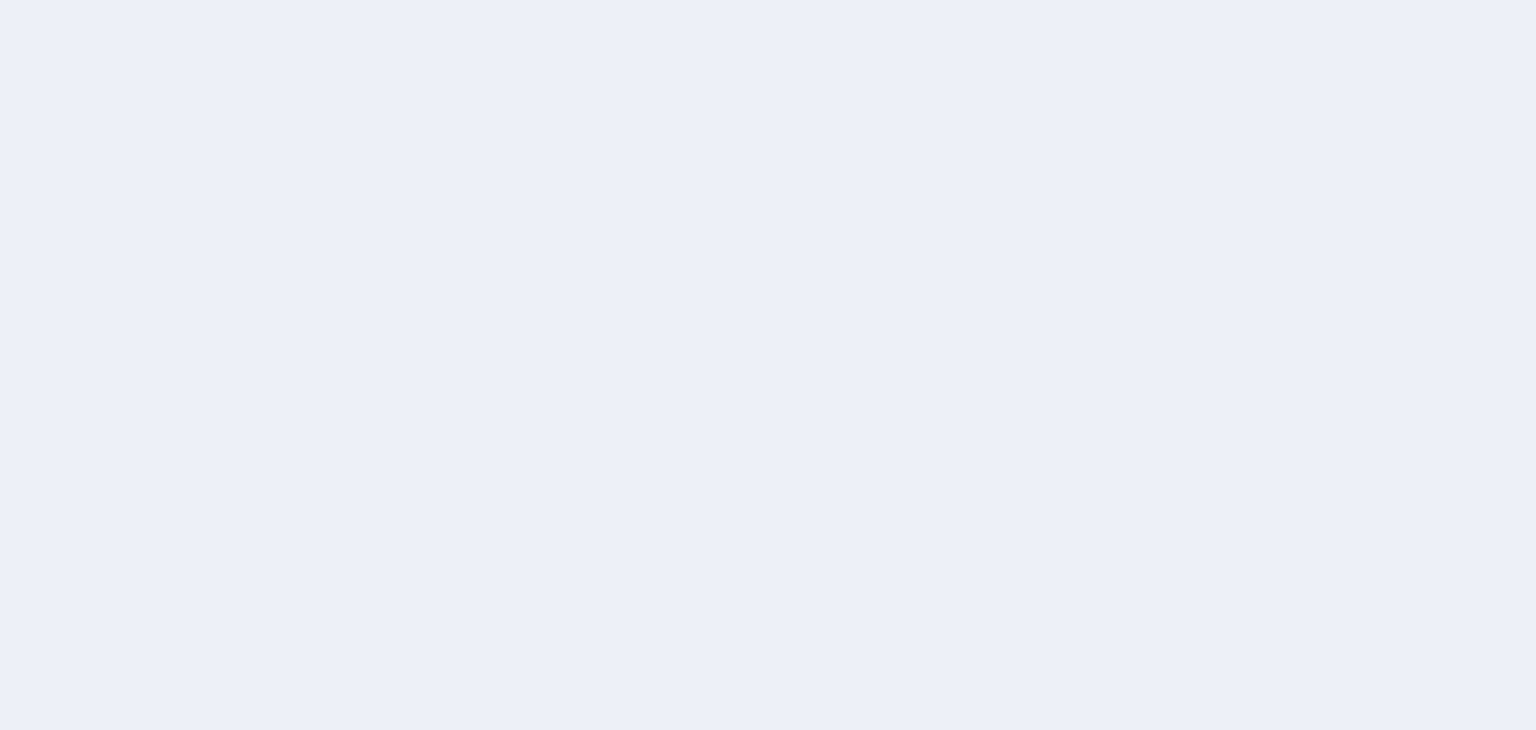 scroll, scrollTop: 0, scrollLeft: 0, axis: both 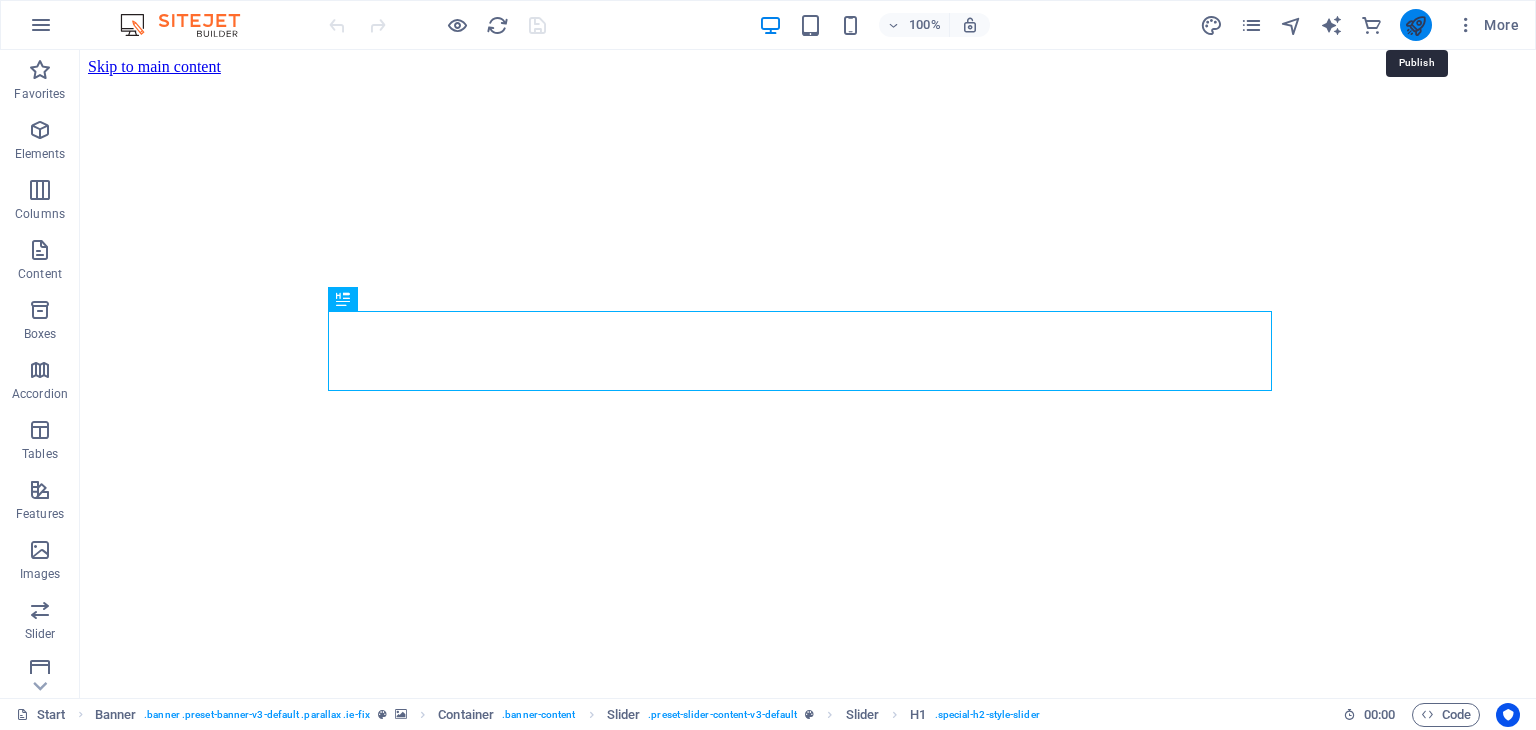 click at bounding box center [1415, 25] 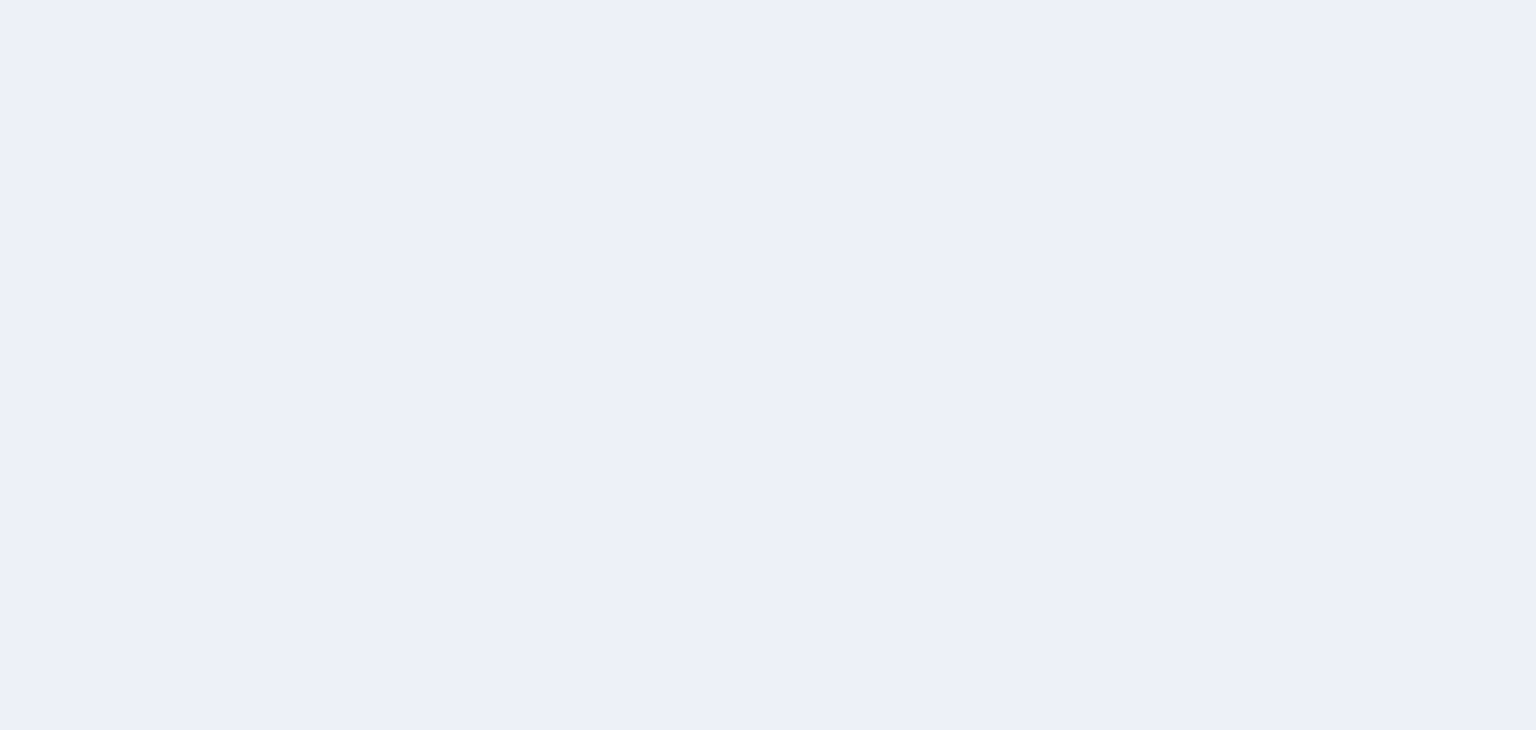 scroll, scrollTop: 0, scrollLeft: 0, axis: both 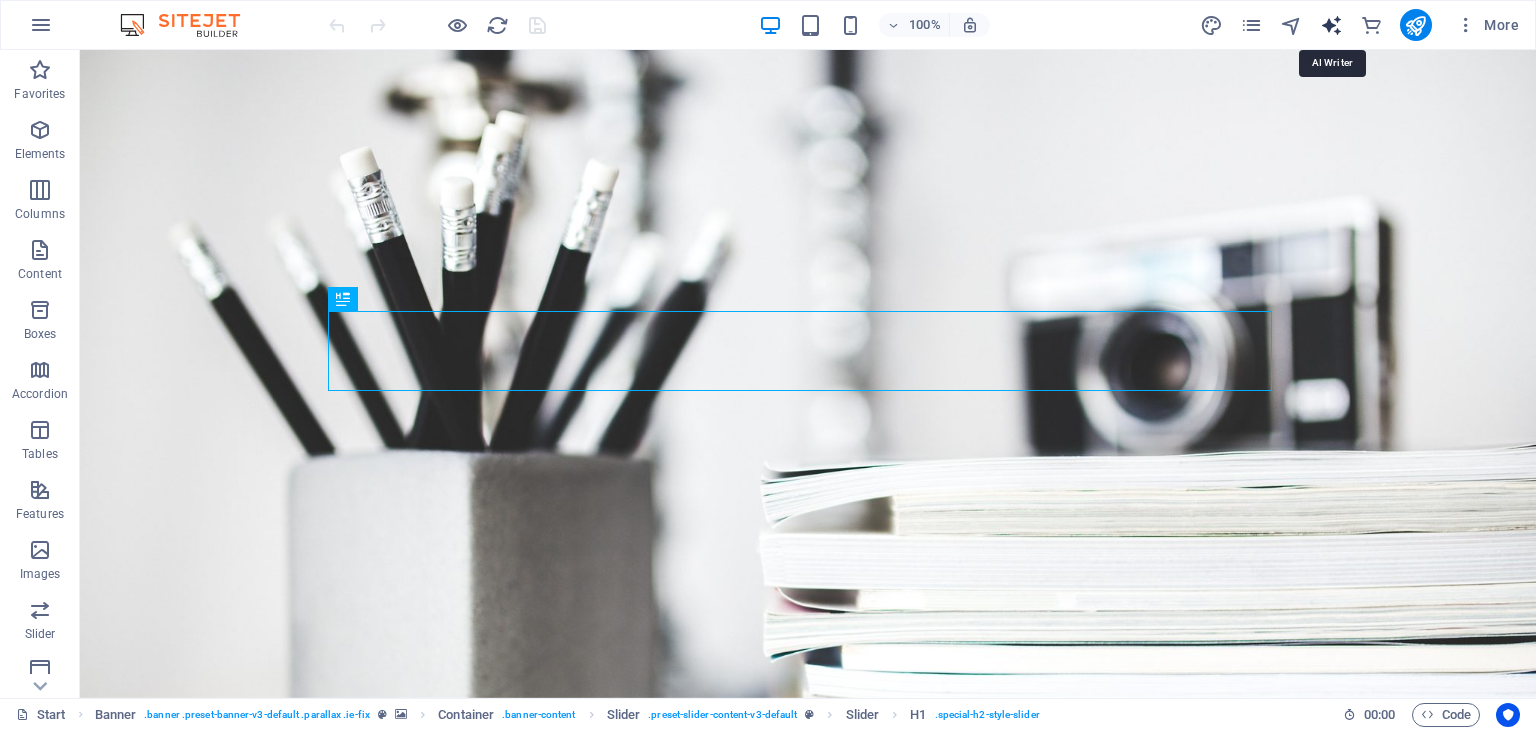 click at bounding box center (1331, 25) 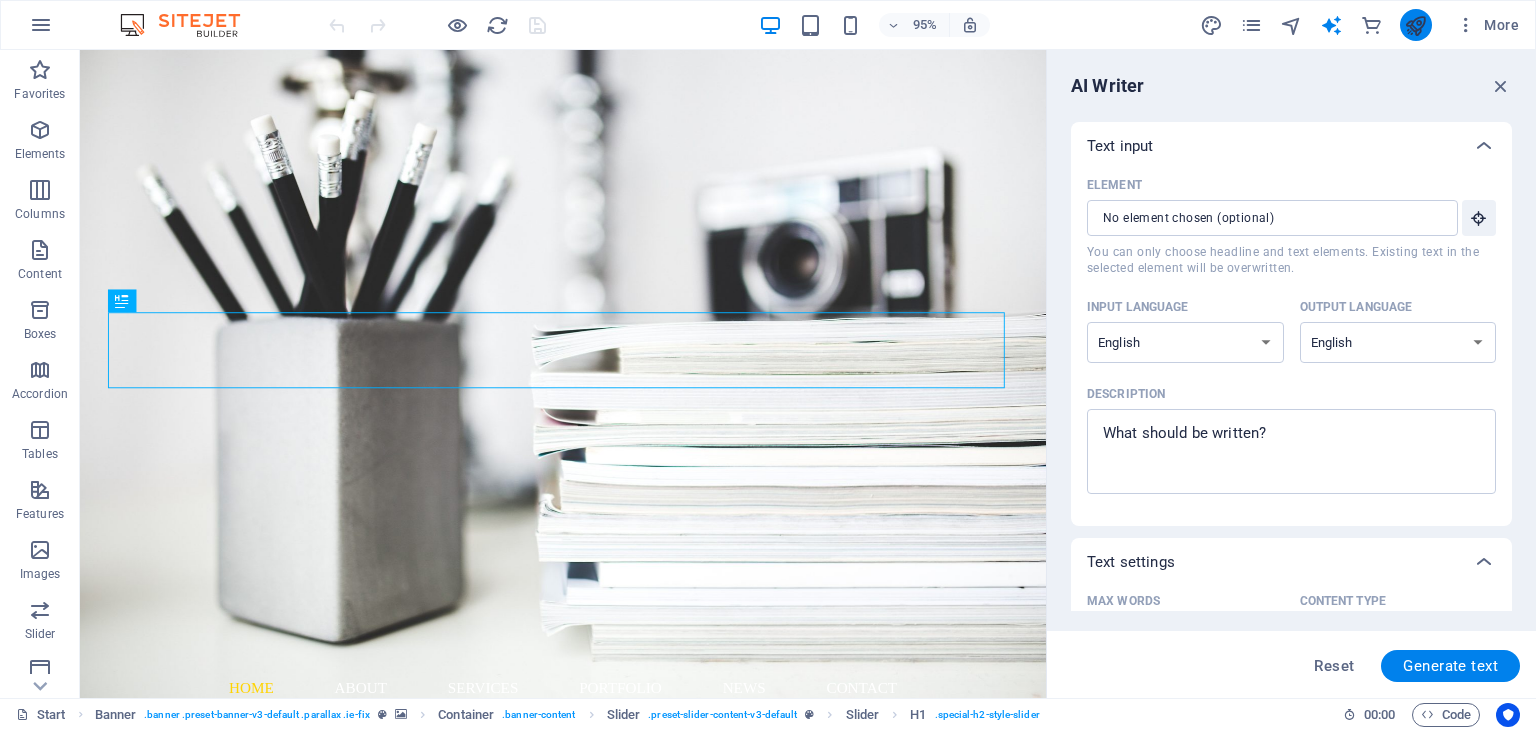 click at bounding box center [1415, 25] 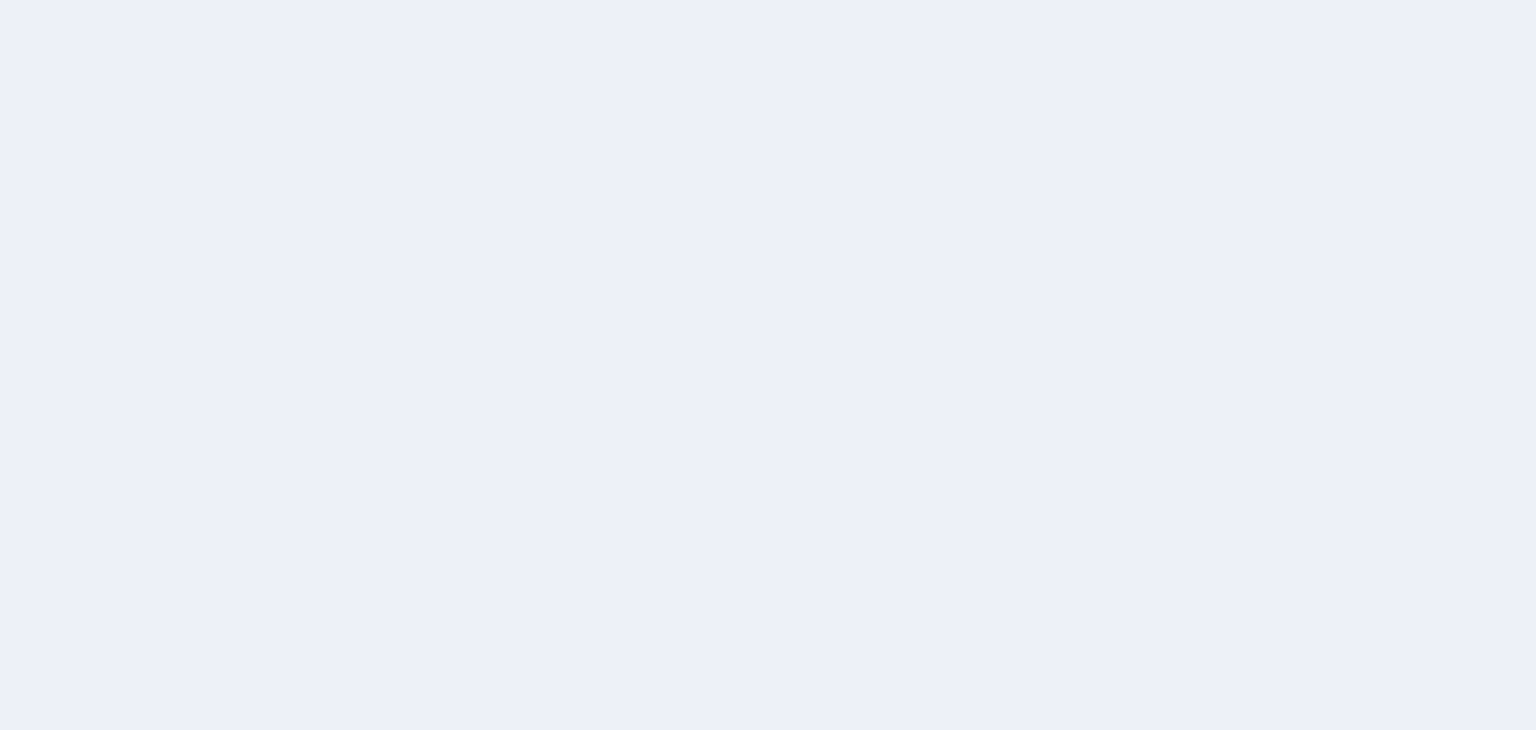 scroll, scrollTop: 0, scrollLeft: 0, axis: both 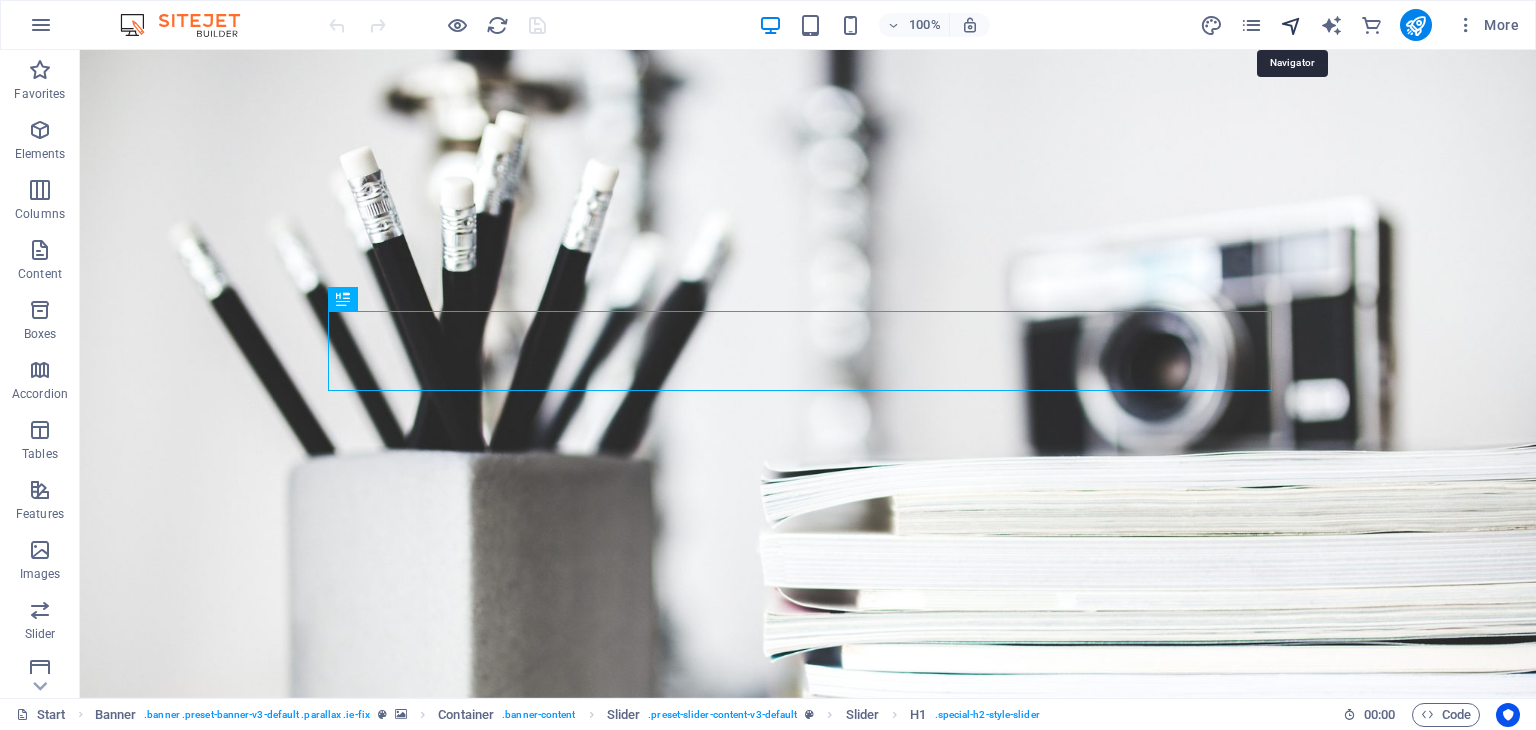 click at bounding box center [1291, 25] 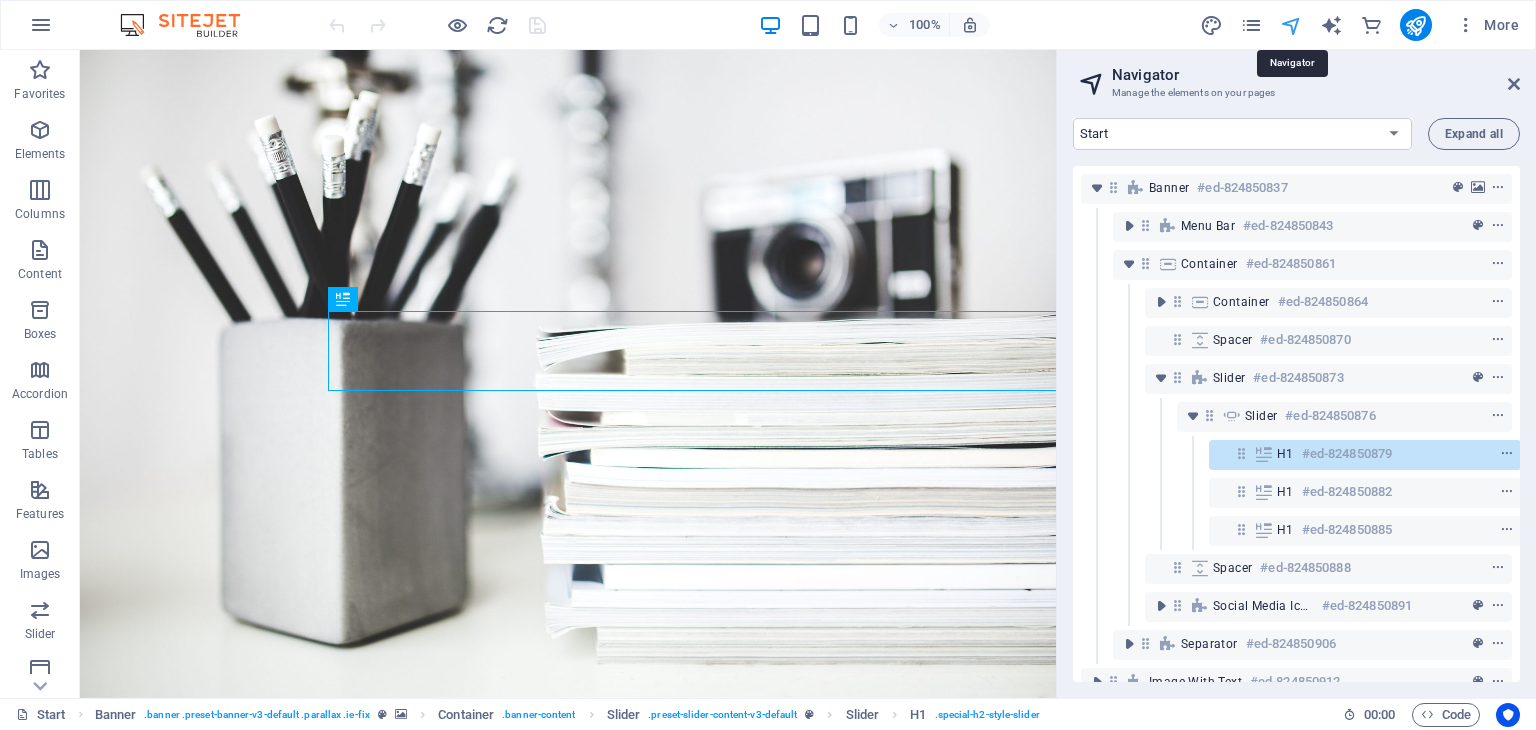 scroll, scrollTop: 39, scrollLeft: 4, axis: both 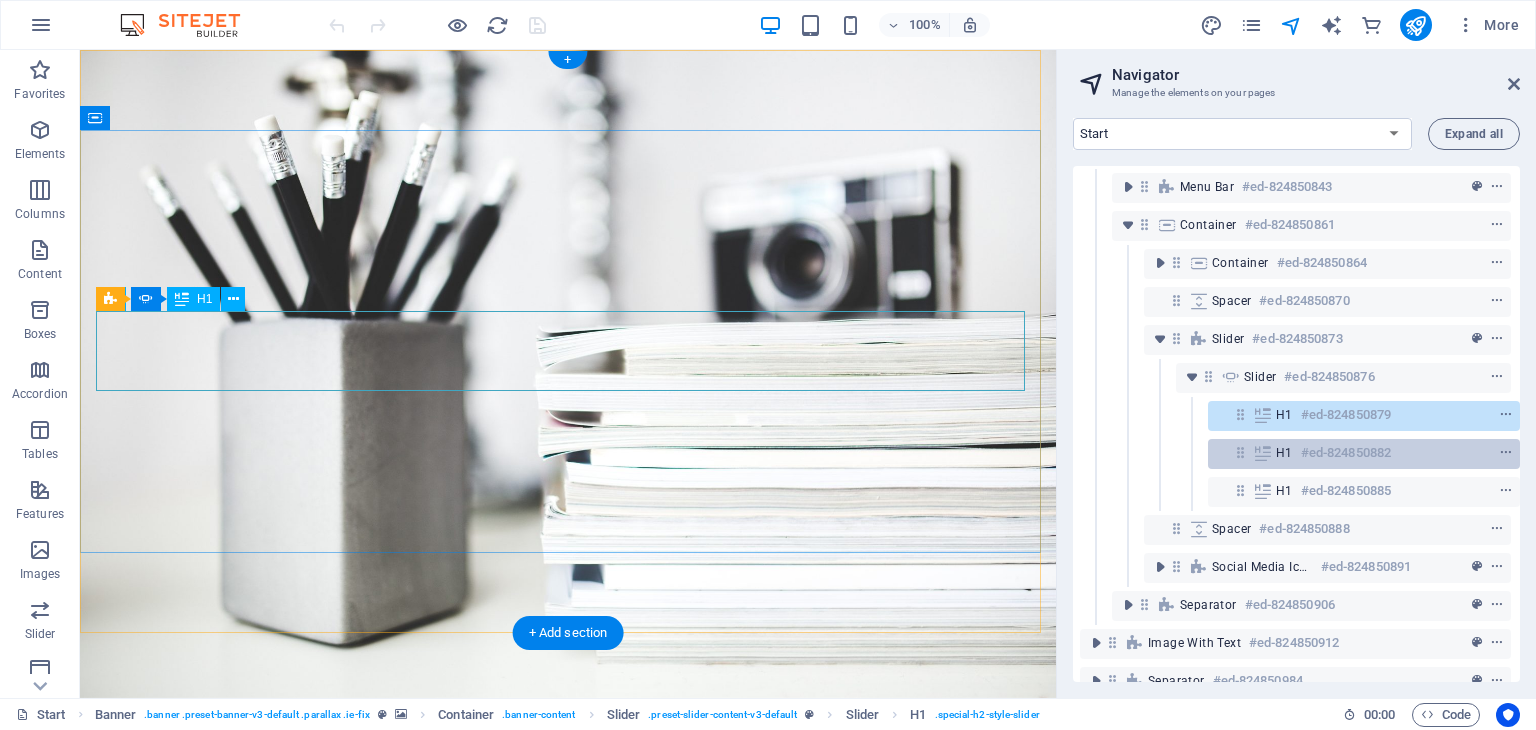 click on "#ed-824850882" at bounding box center (1346, 453) 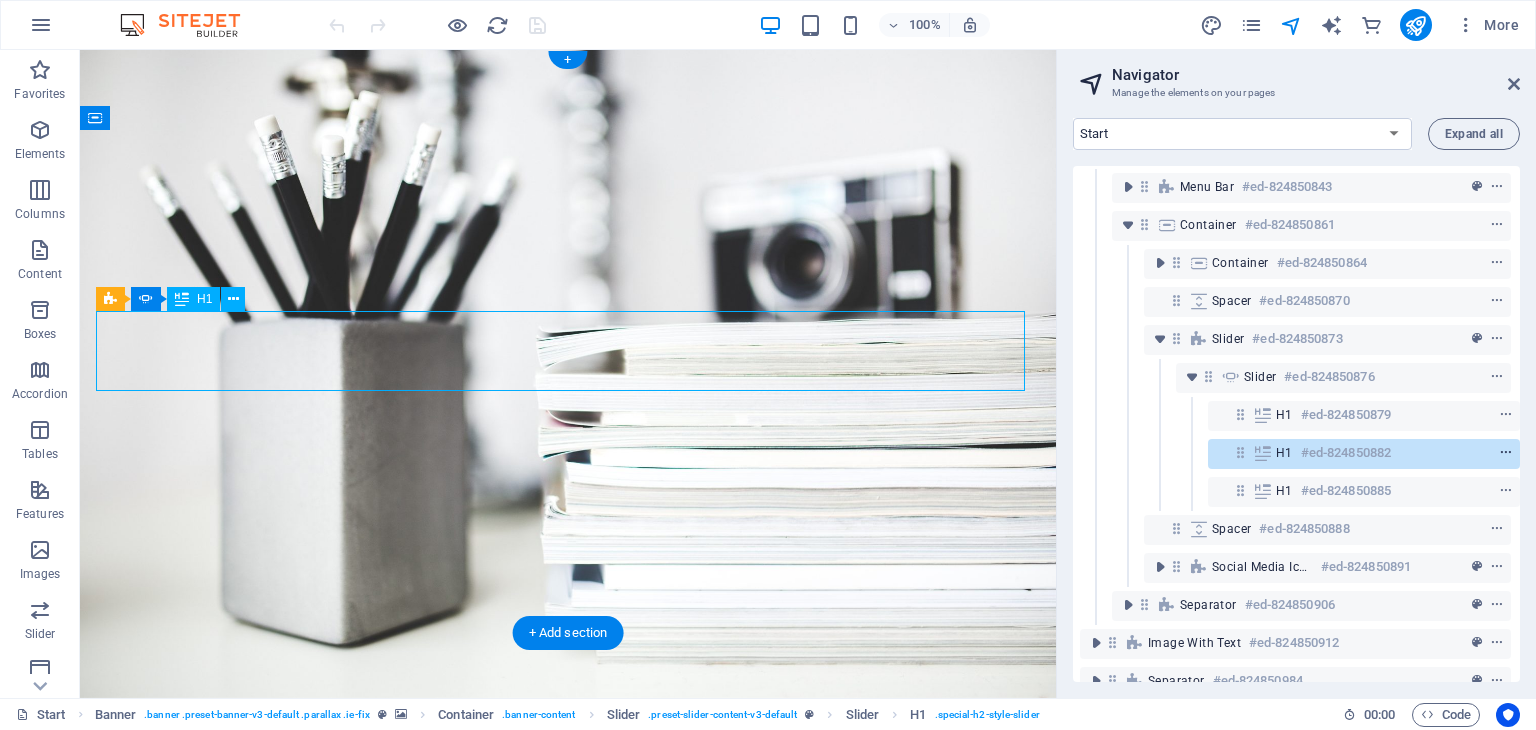 click at bounding box center [1506, 453] 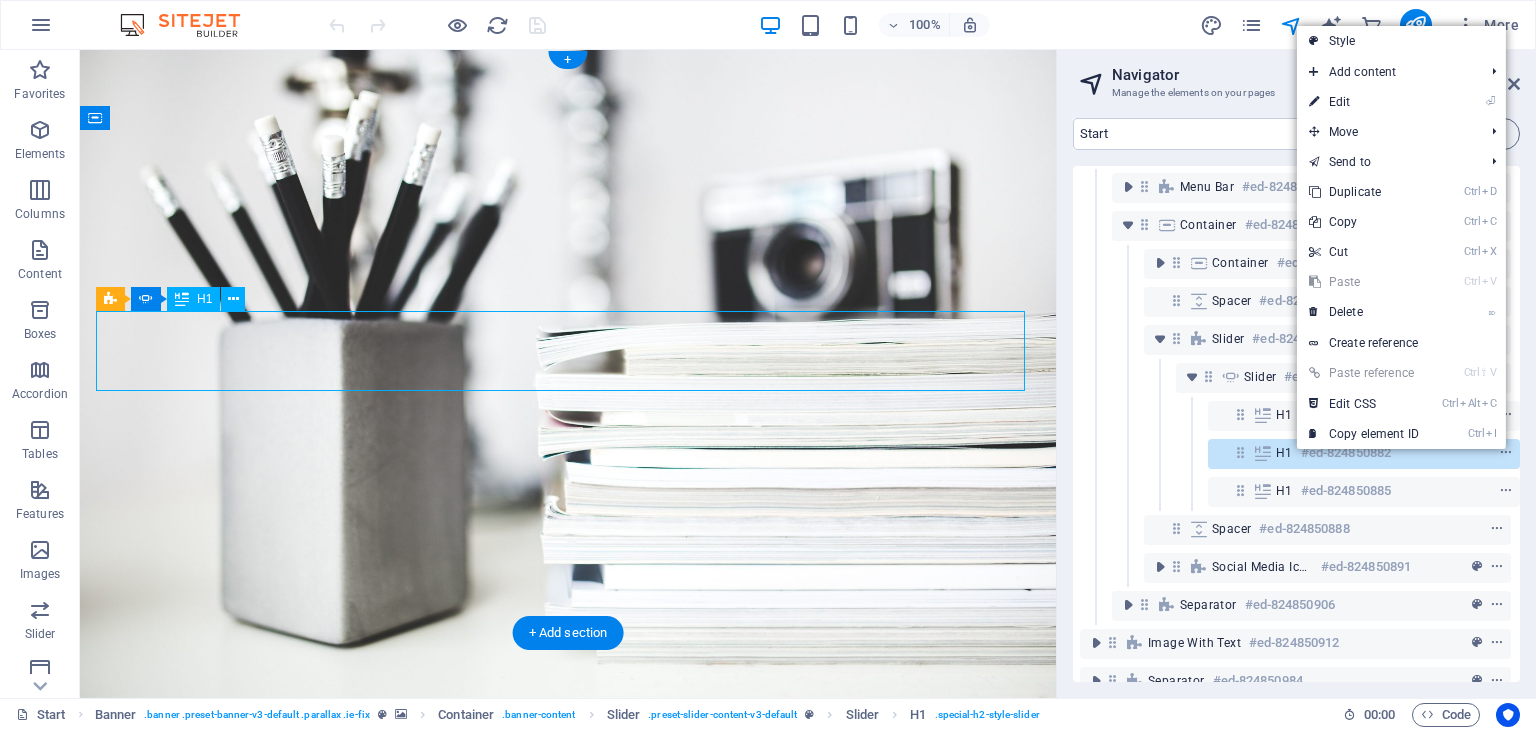 click at bounding box center [1469, 453] 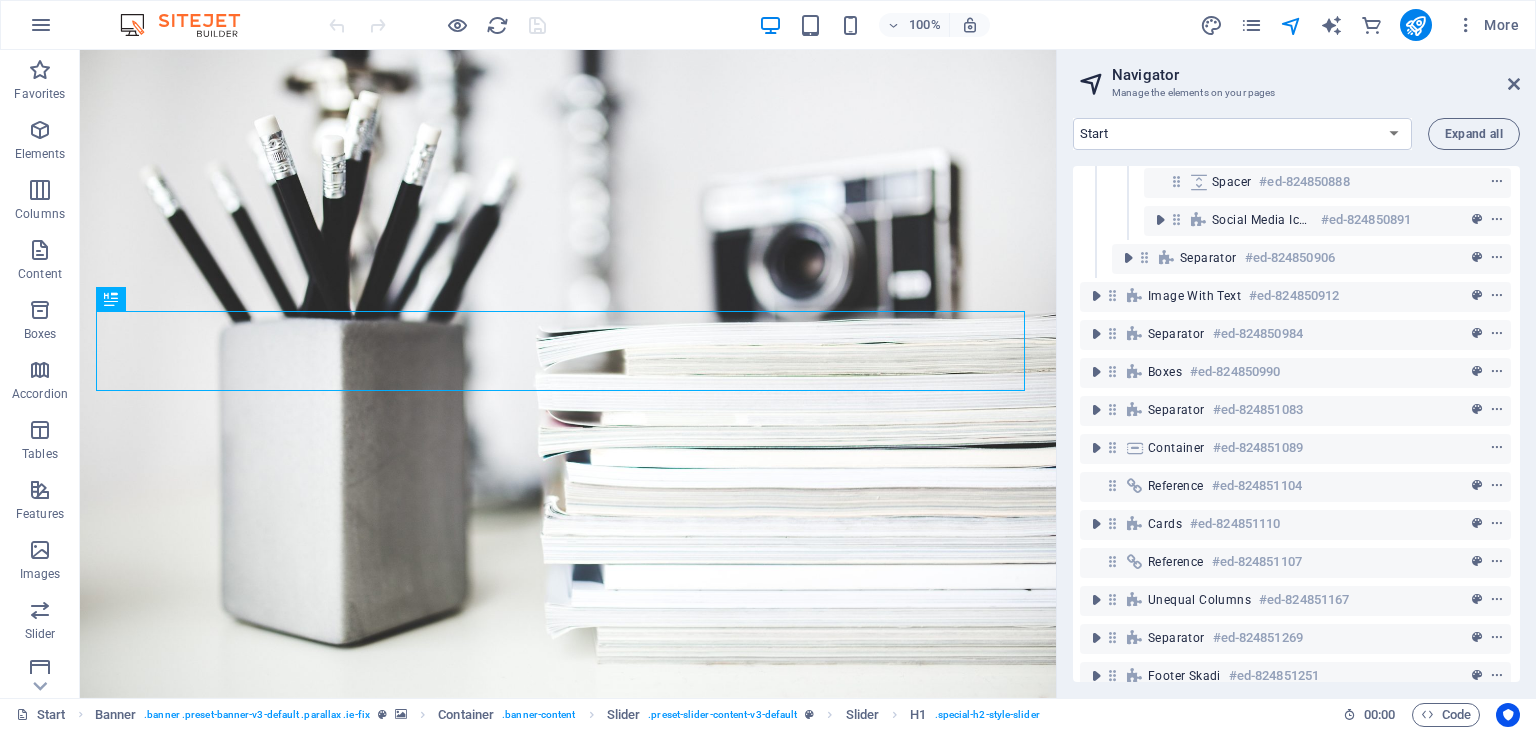 scroll, scrollTop: 419, scrollLeft: 4, axis: both 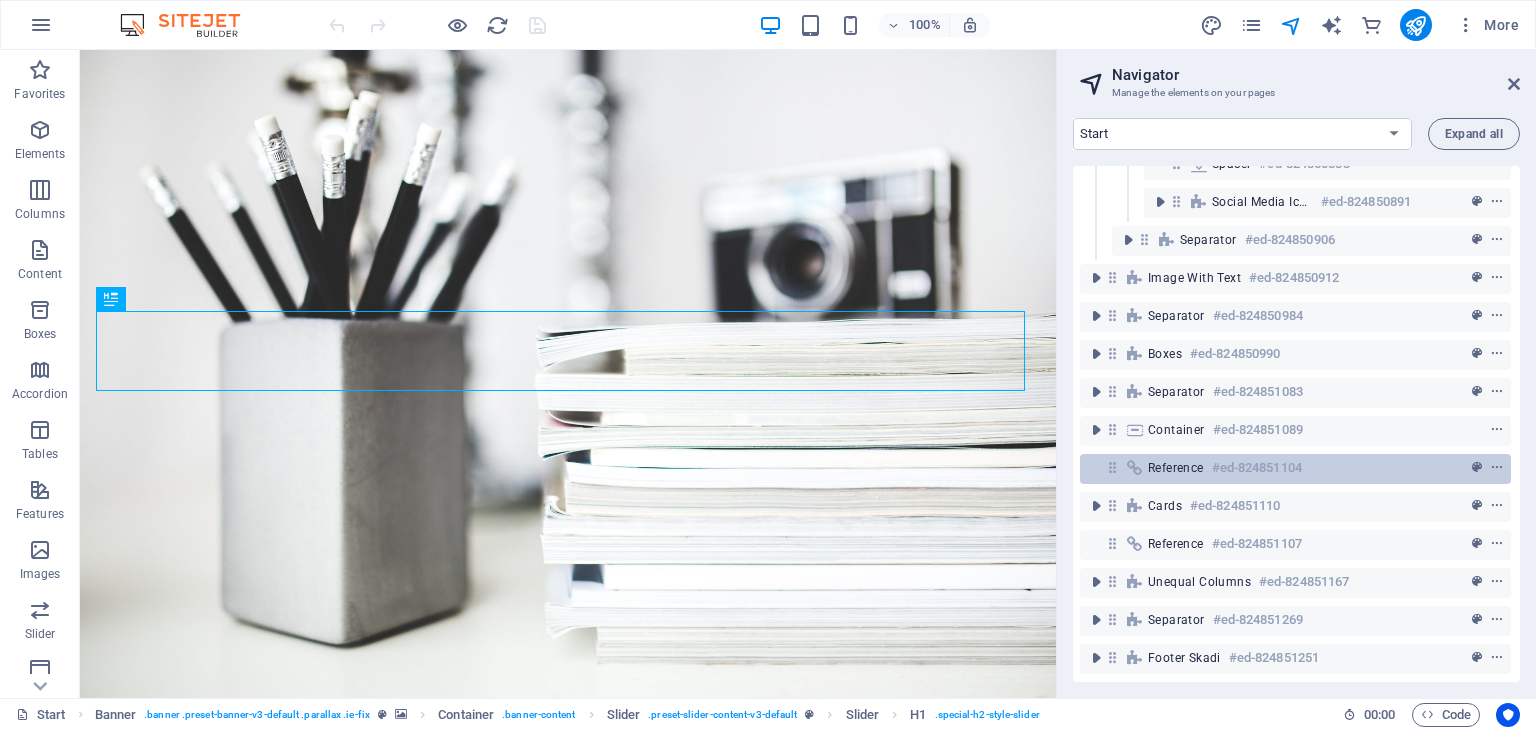 click on "Reference #ed-824851104" at bounding box center [1279, 468] 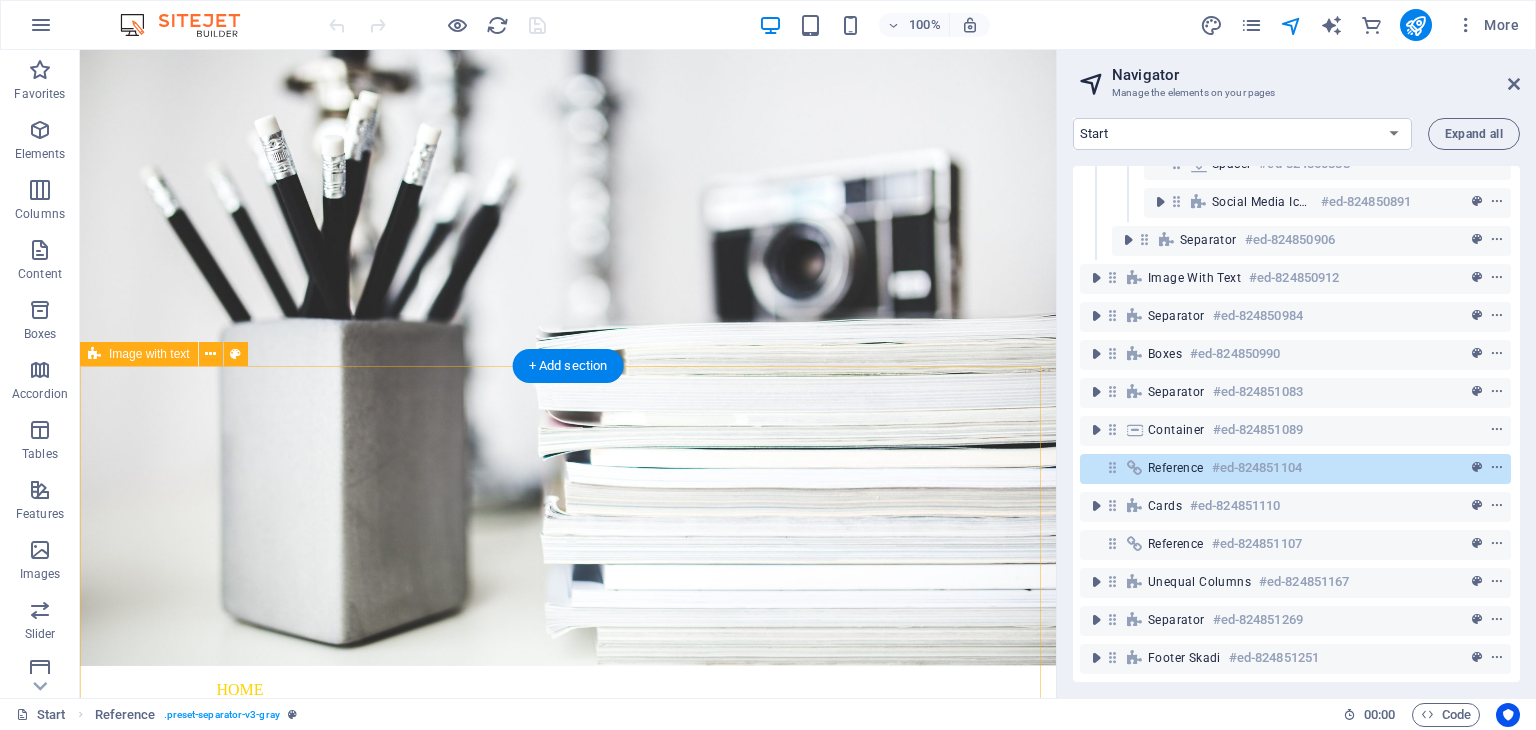 scroll, scrollTop: 0, scrollLeft: 0, axis: both 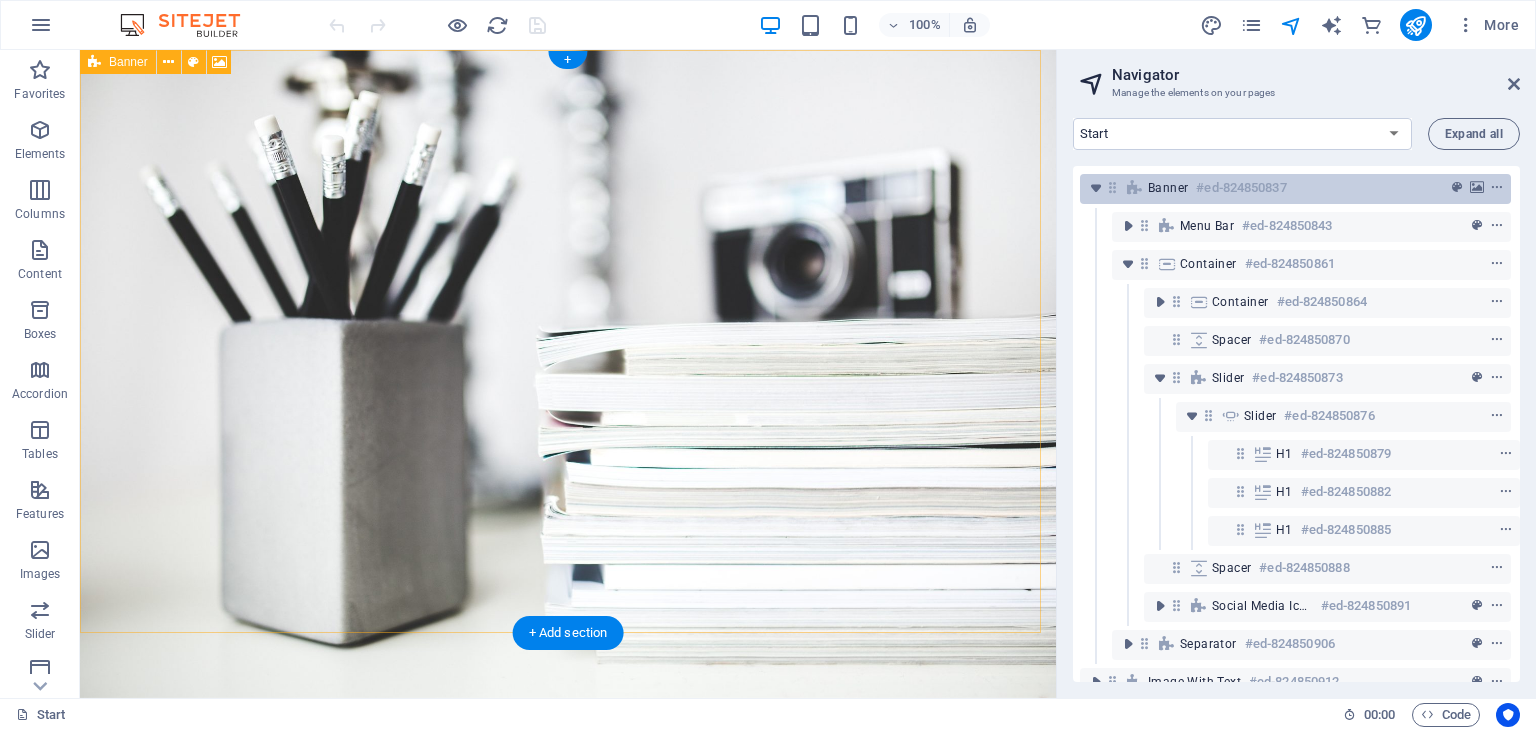 click on "#ed-824850837" at bounding box center (1241, 188) 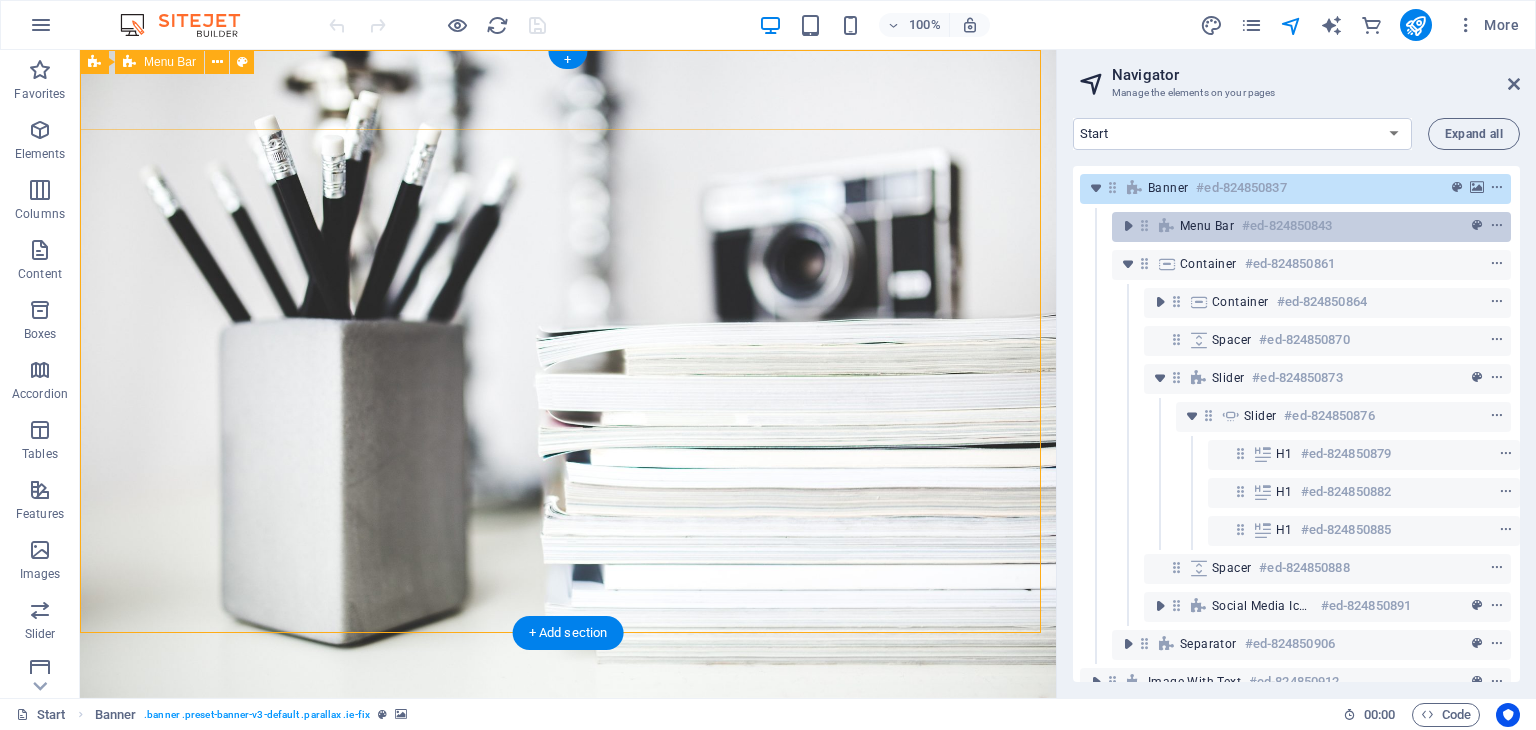 click on "Menu Bar" at bounding box center (1207, 226) 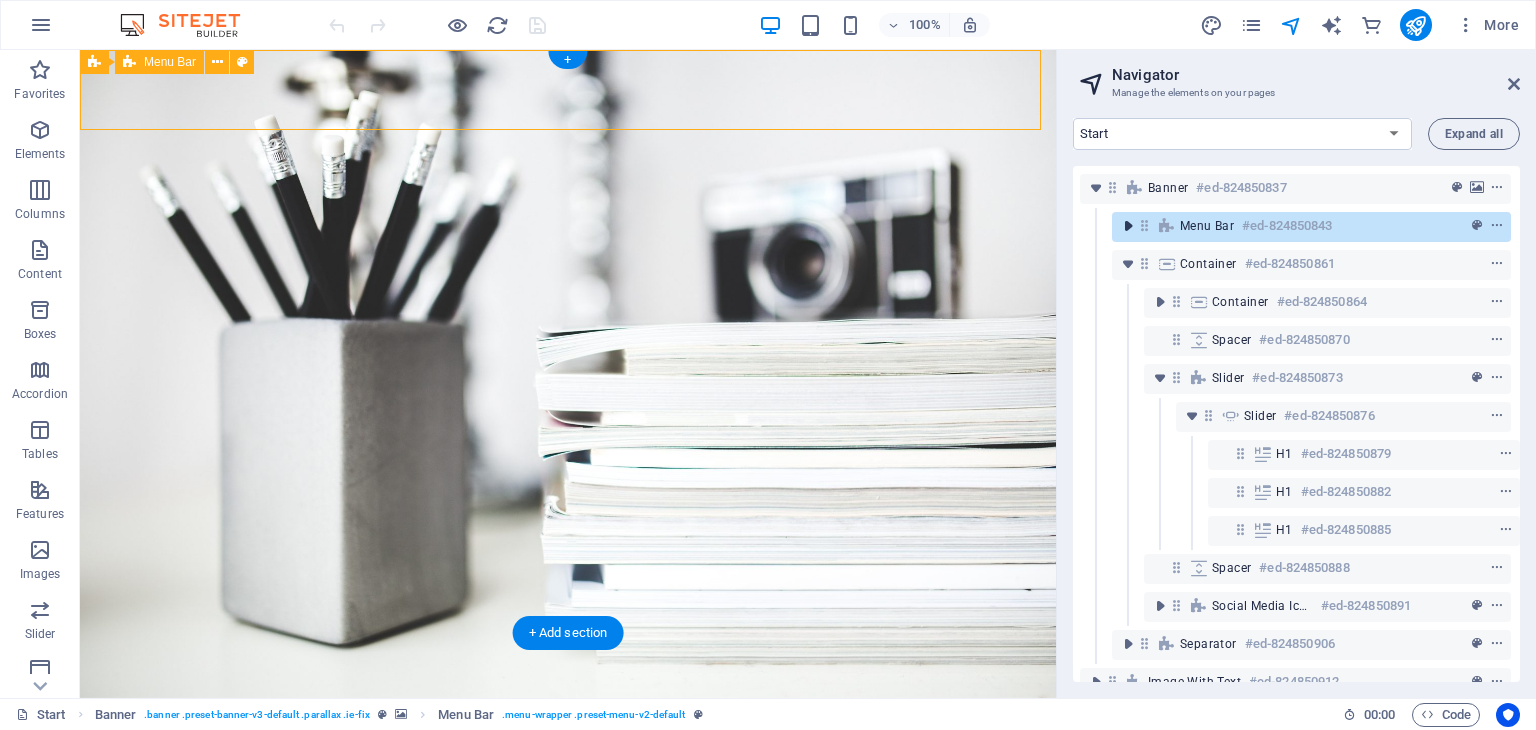 click at bounding box center [1128, 226] 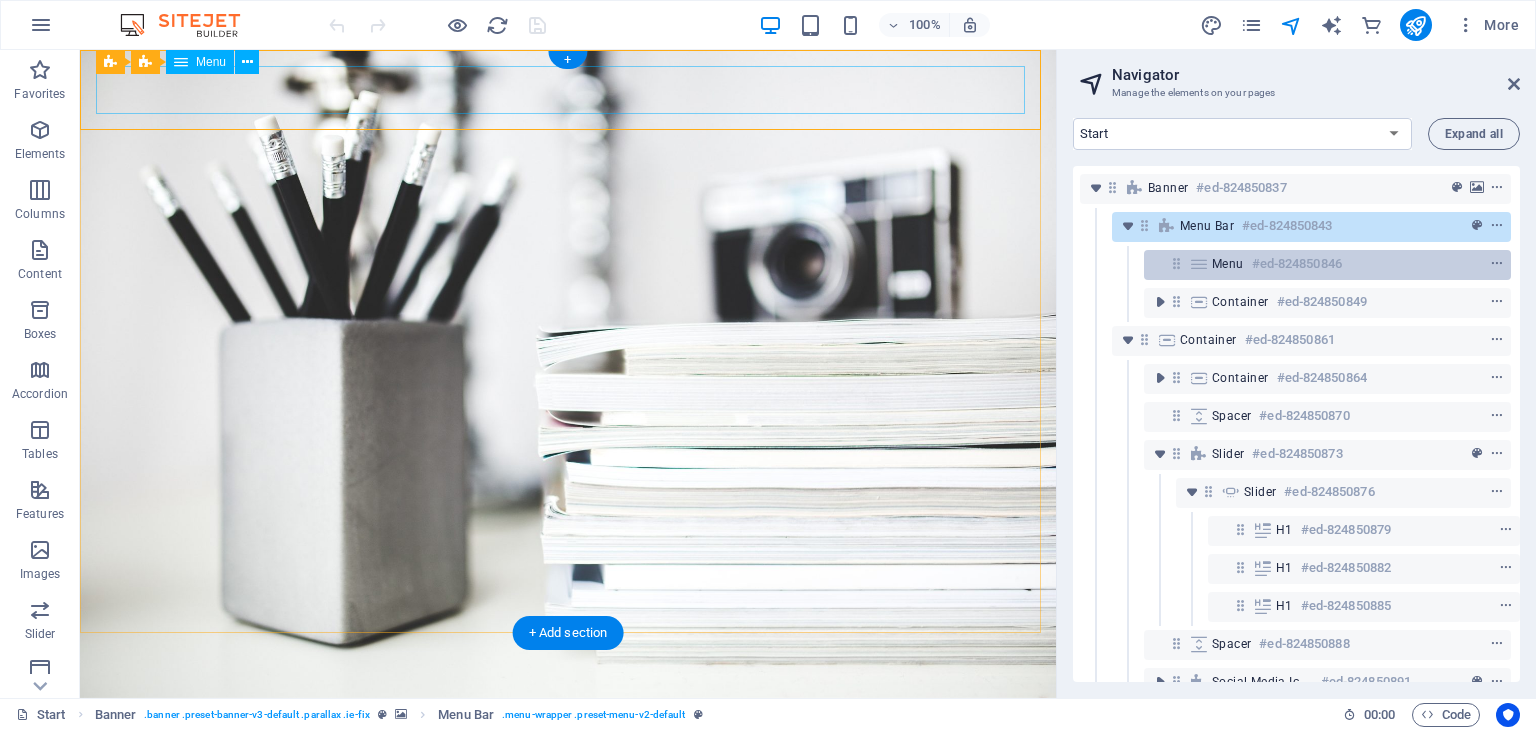 click on "Menu" at bounding box center (1228, 264) 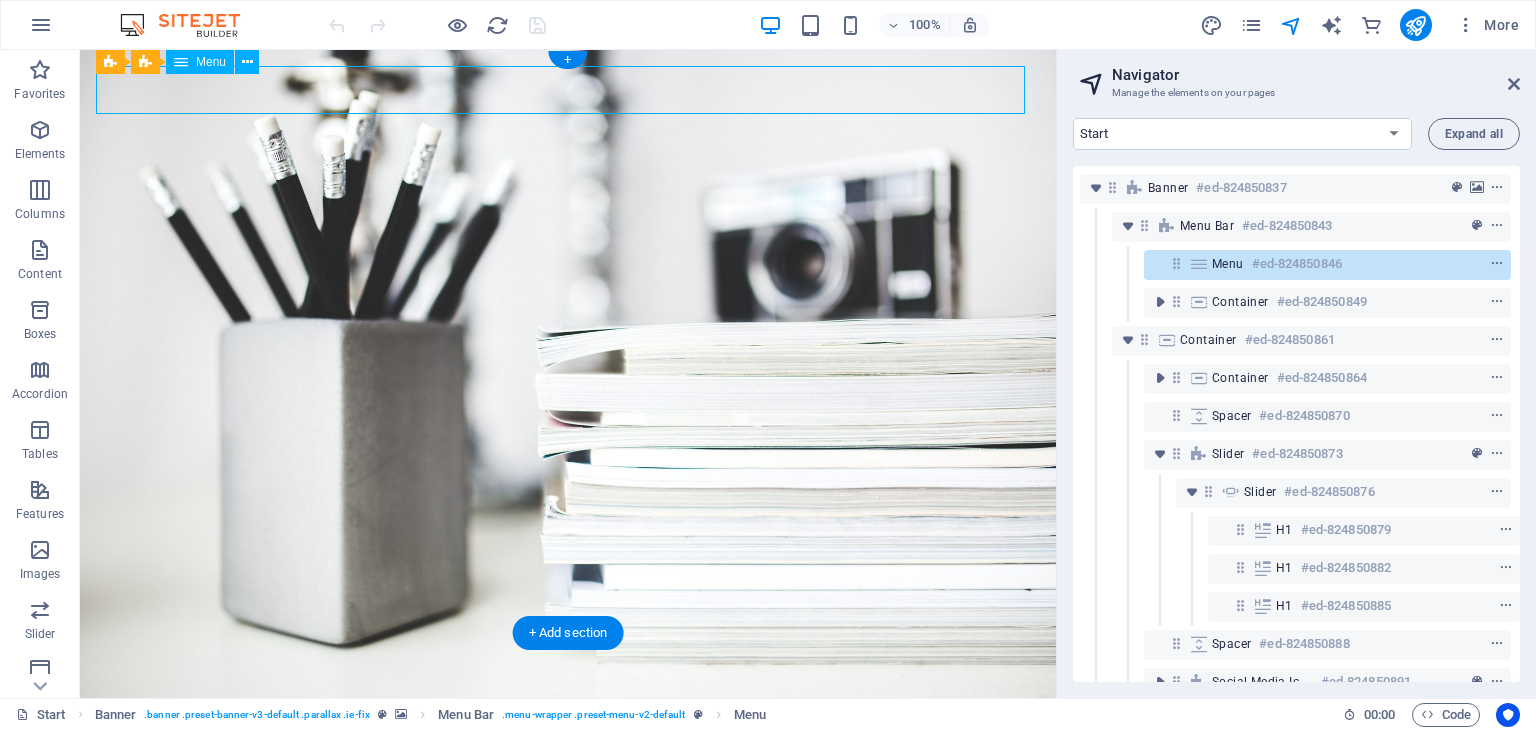 click on "#ed-824850846" at bounding box center (1297, 264) 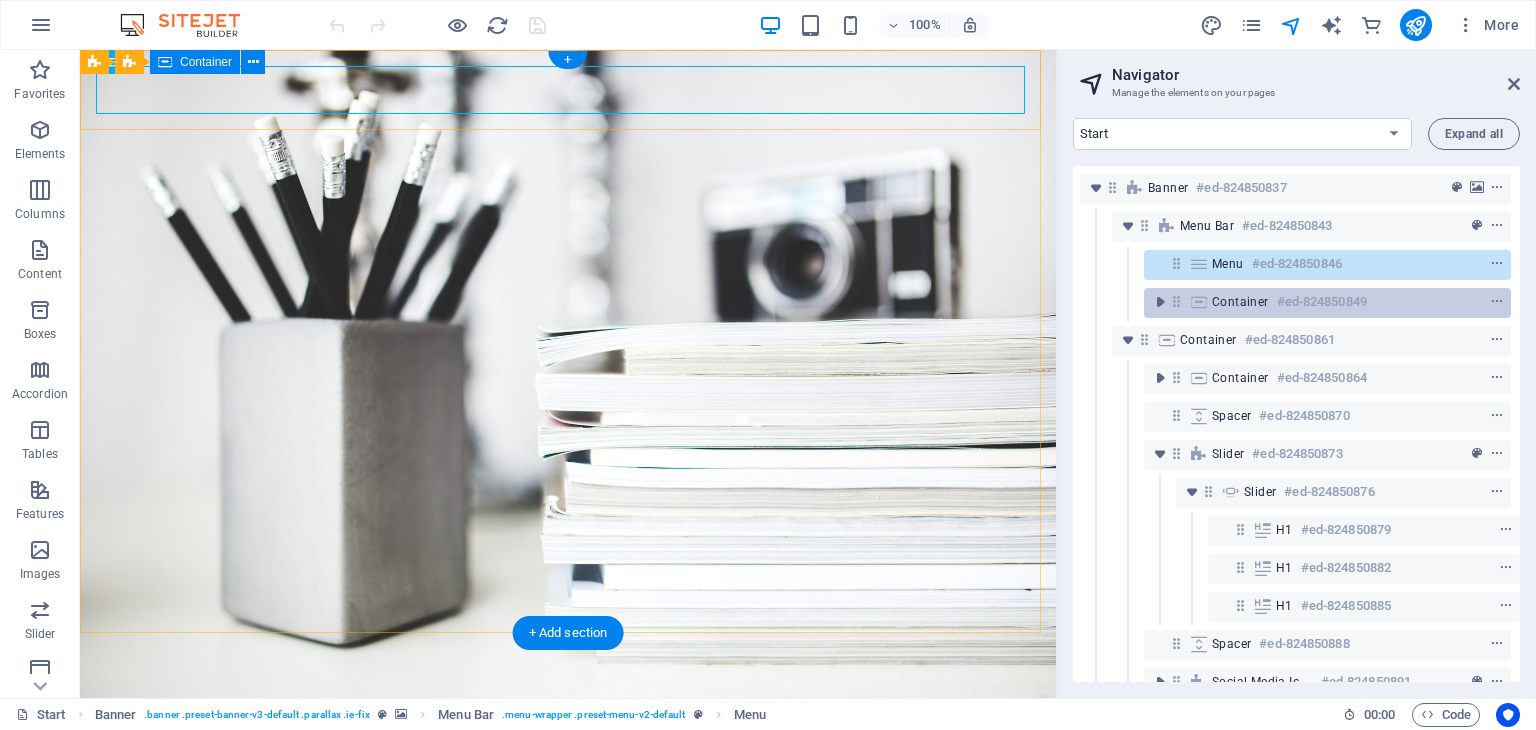 click on "#ed-824850849" at bounding box center (1322, 302) 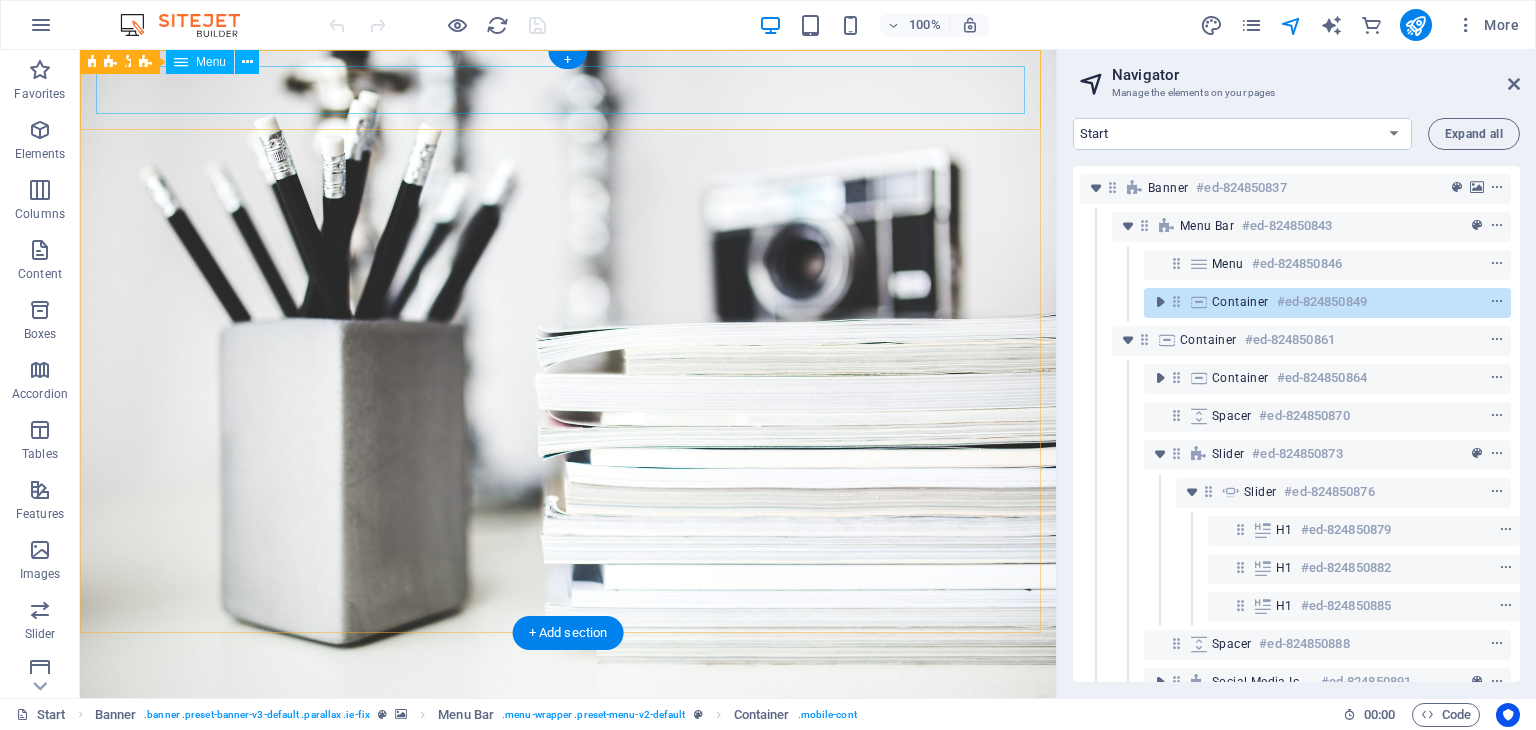 click on "Home About Services Portfolio News Contact" at bounding box center (568, 722) 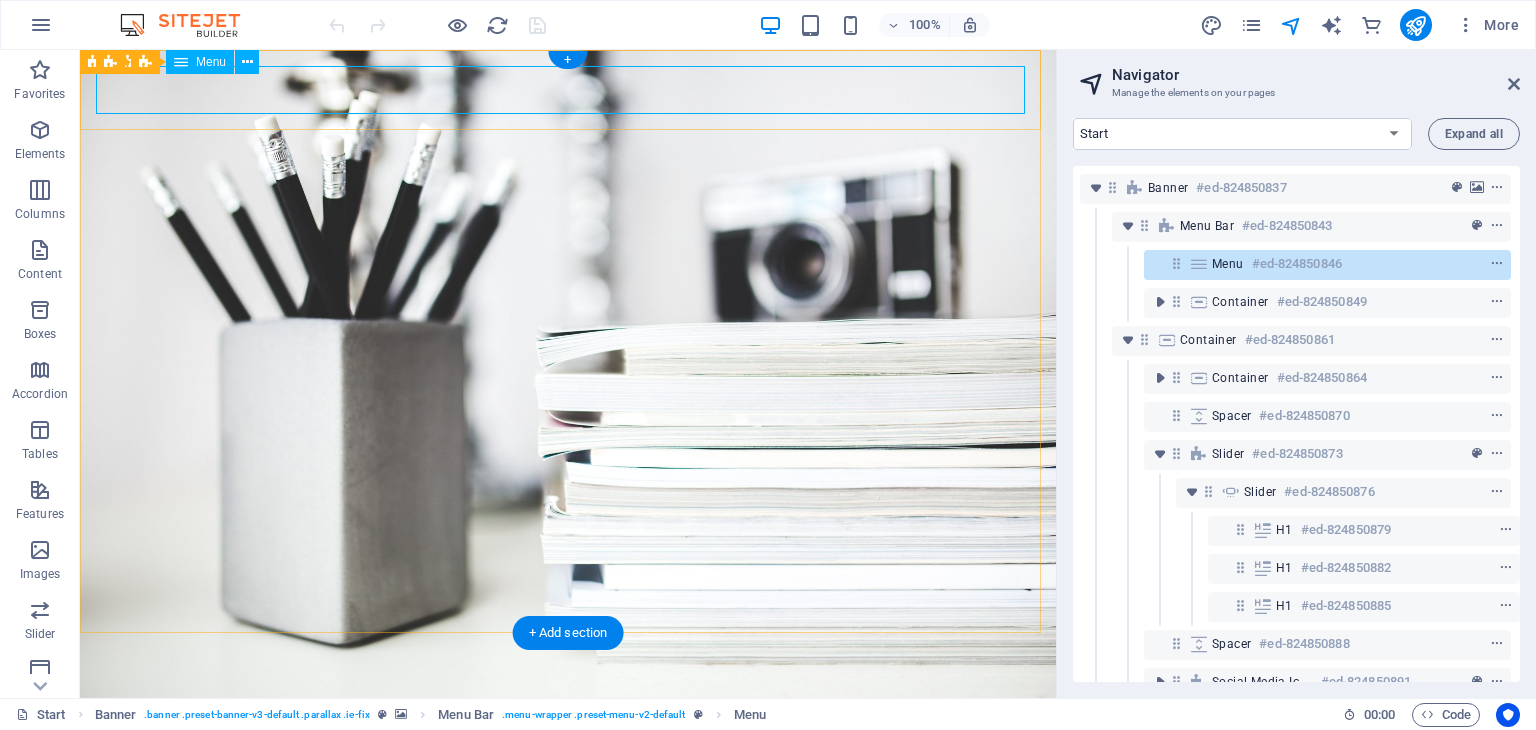 click at bounding box center [1199, 264] 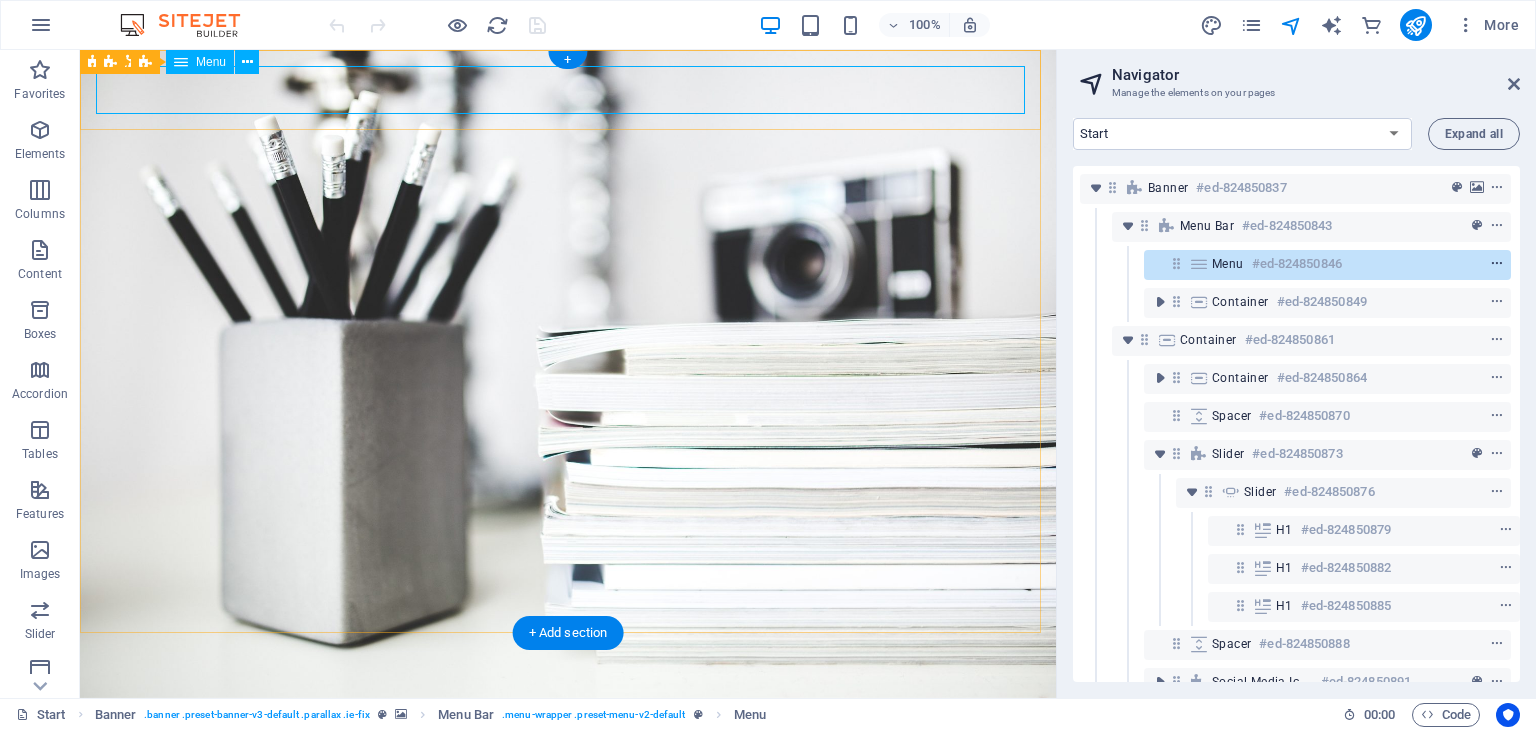 click at bounding box center [1497, 264] 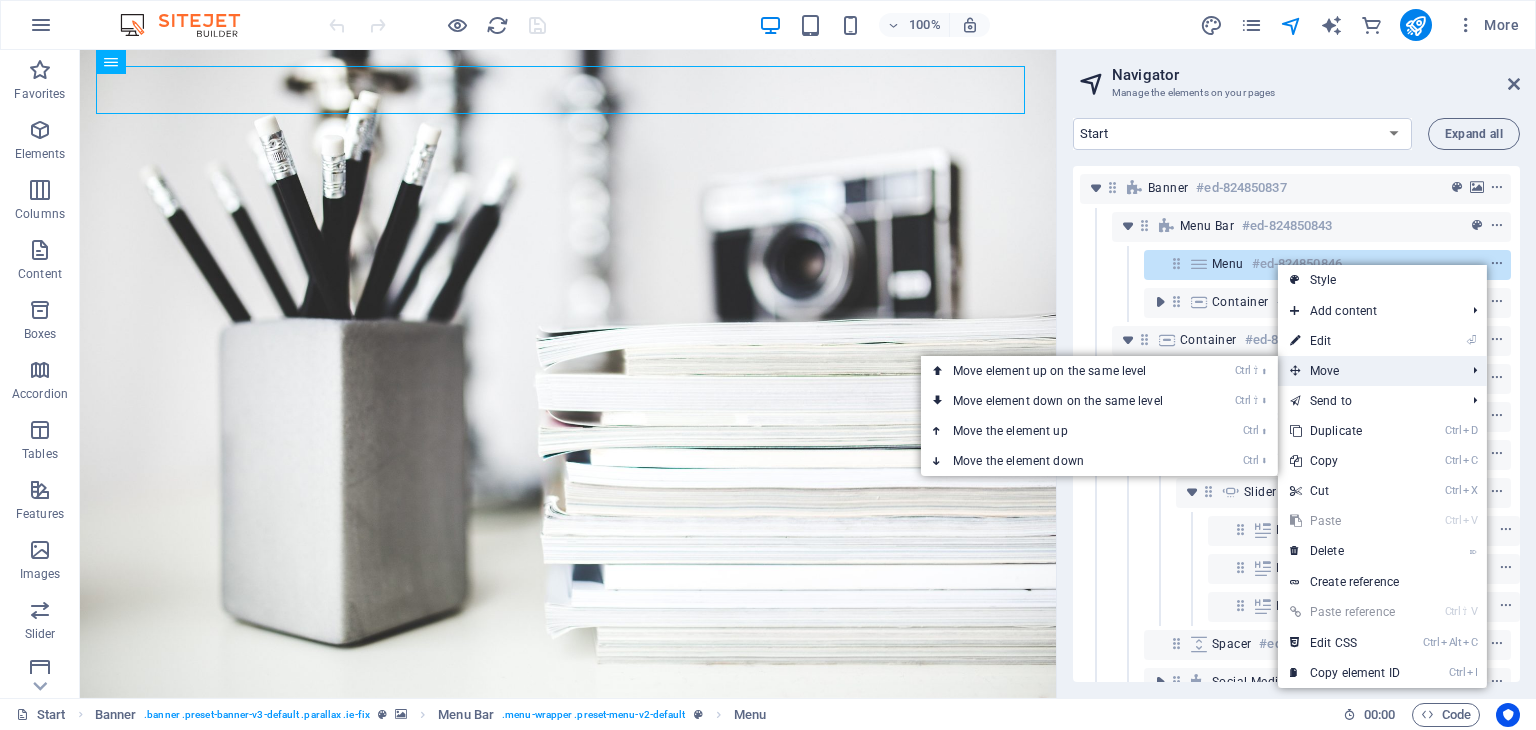 click on "Move" at bounding box center (1367, 371) 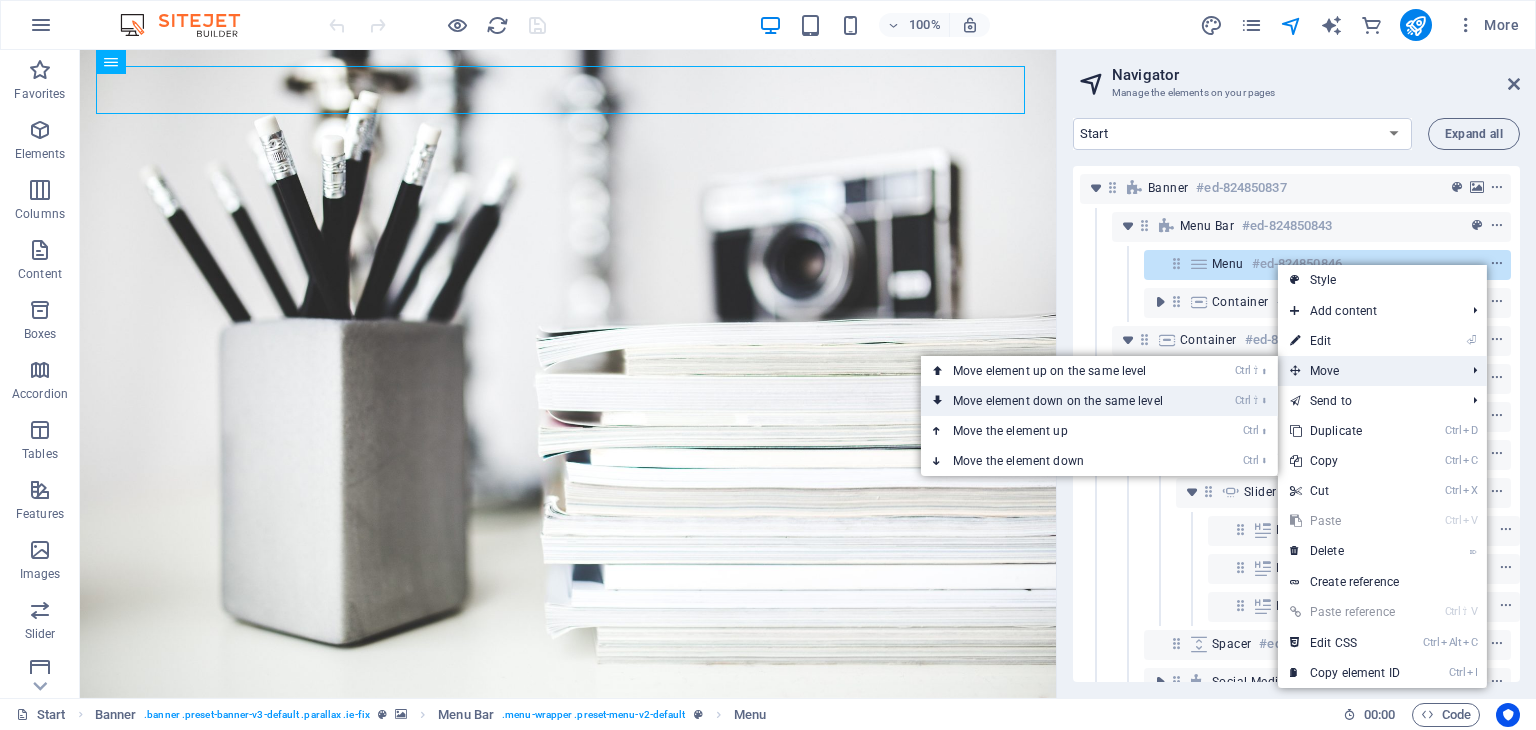 click on "Ctrl ⇧ ⬇  Move element down on the same level" at bounding box center (1062, 401) 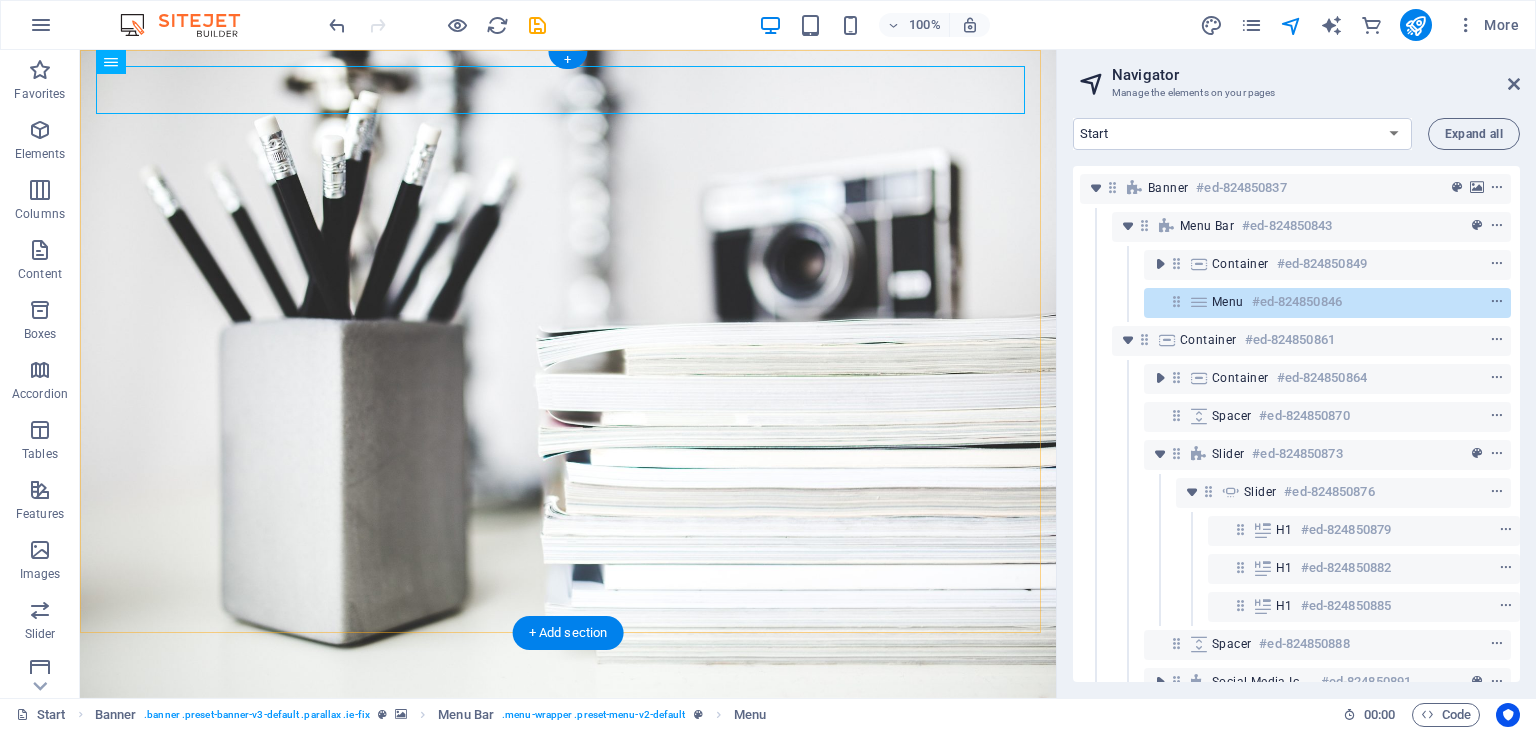 click on "+" at bounding box center [567, 60] 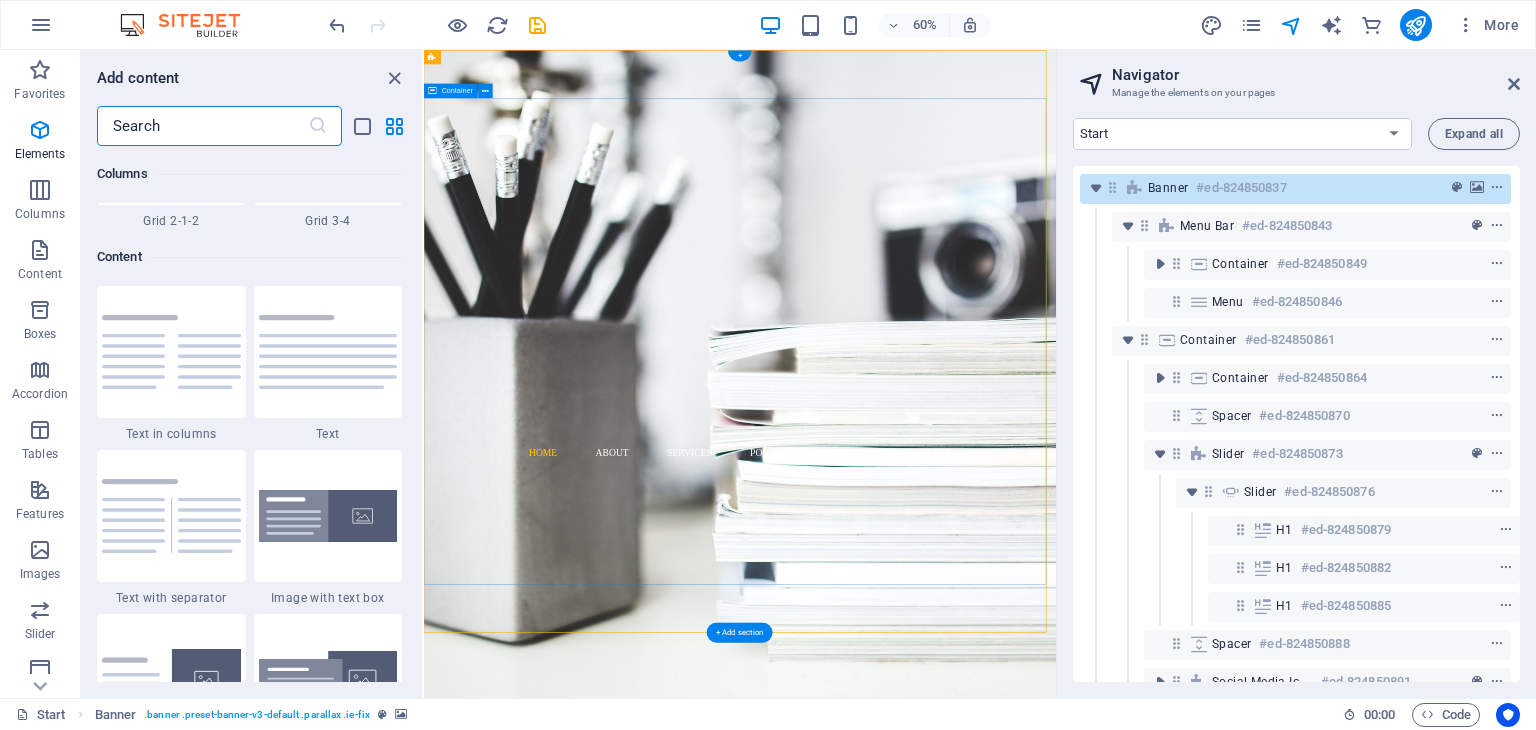 scroll, scrollTop: 3499, scrollLeft: 0, axis: vertical 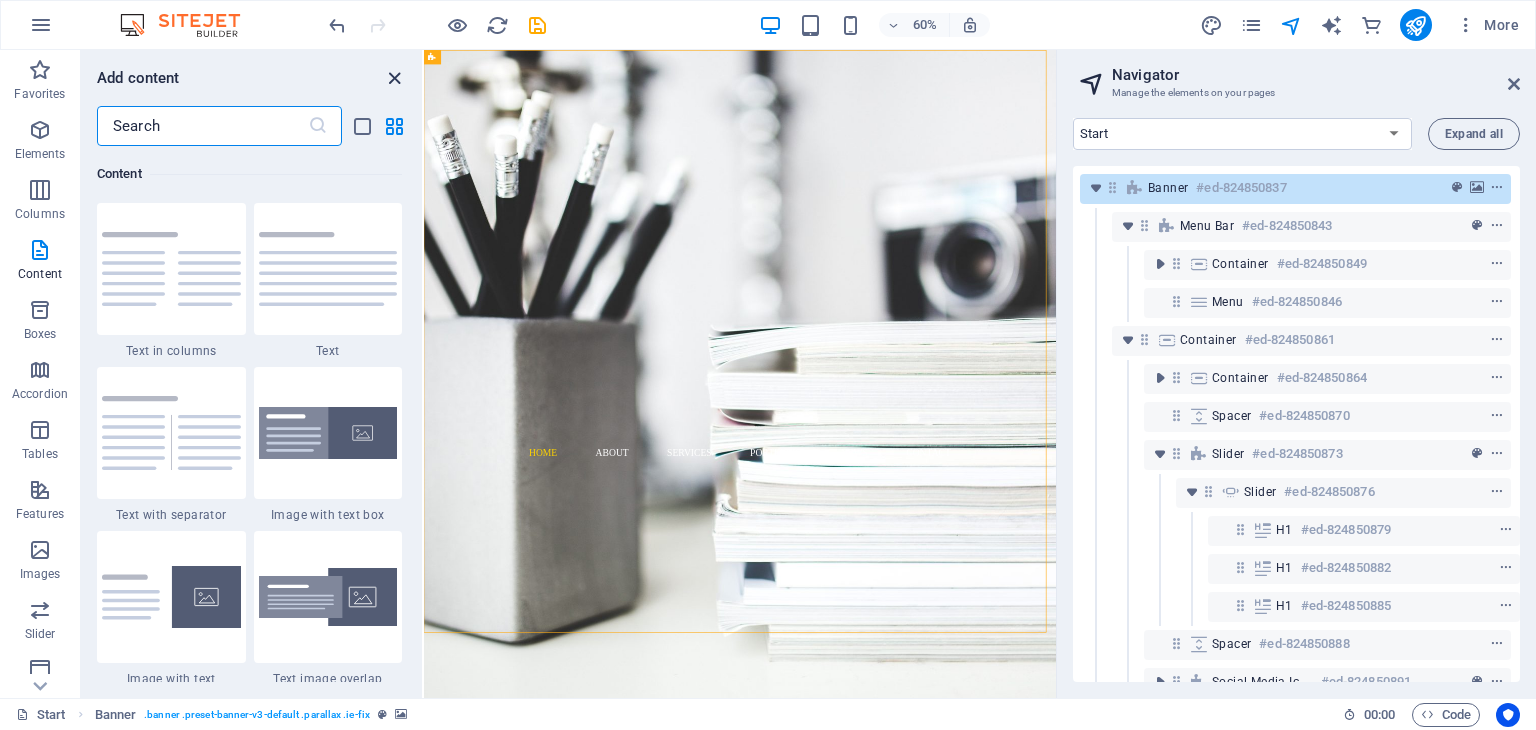 click at bounding box center (394, 78) 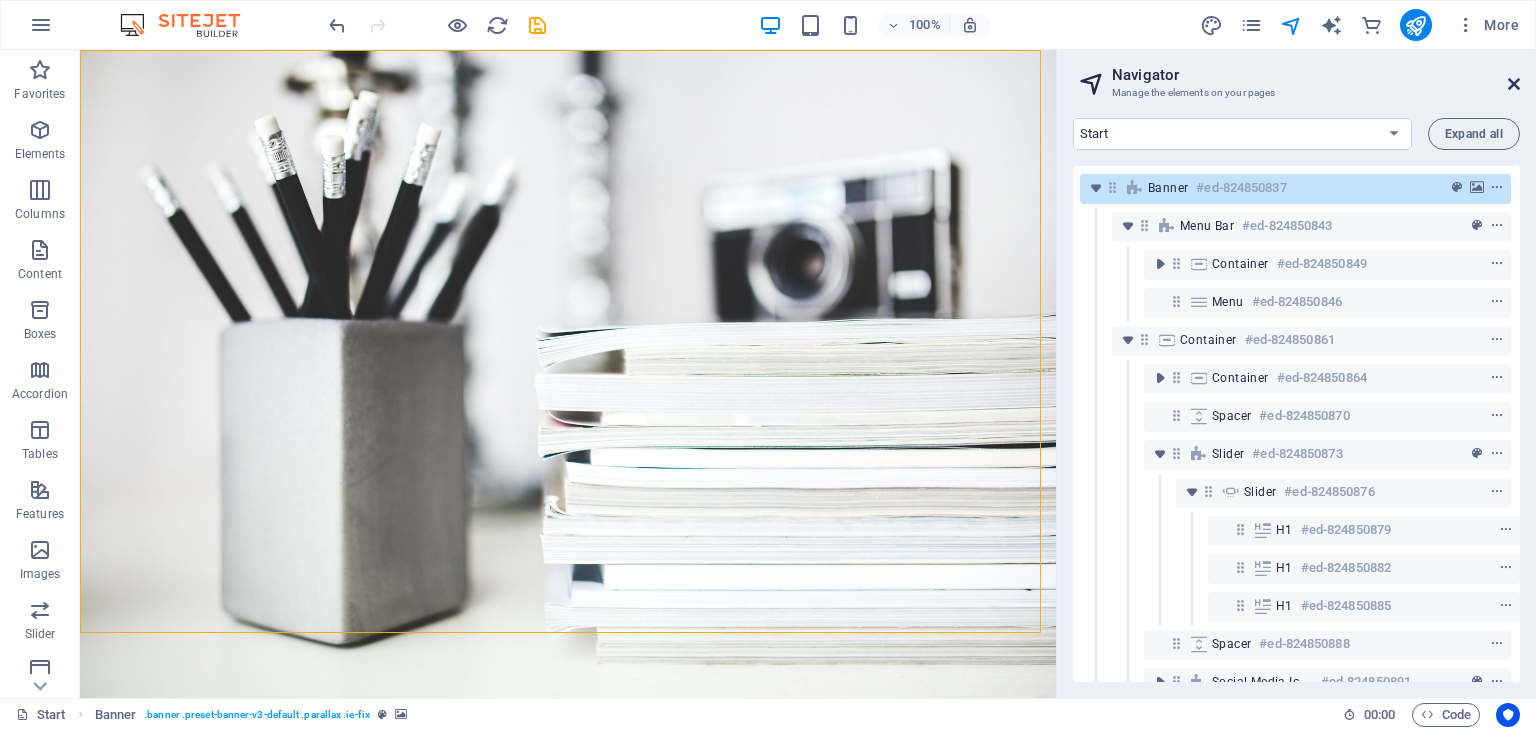 click at bounding box center [1514, 84] 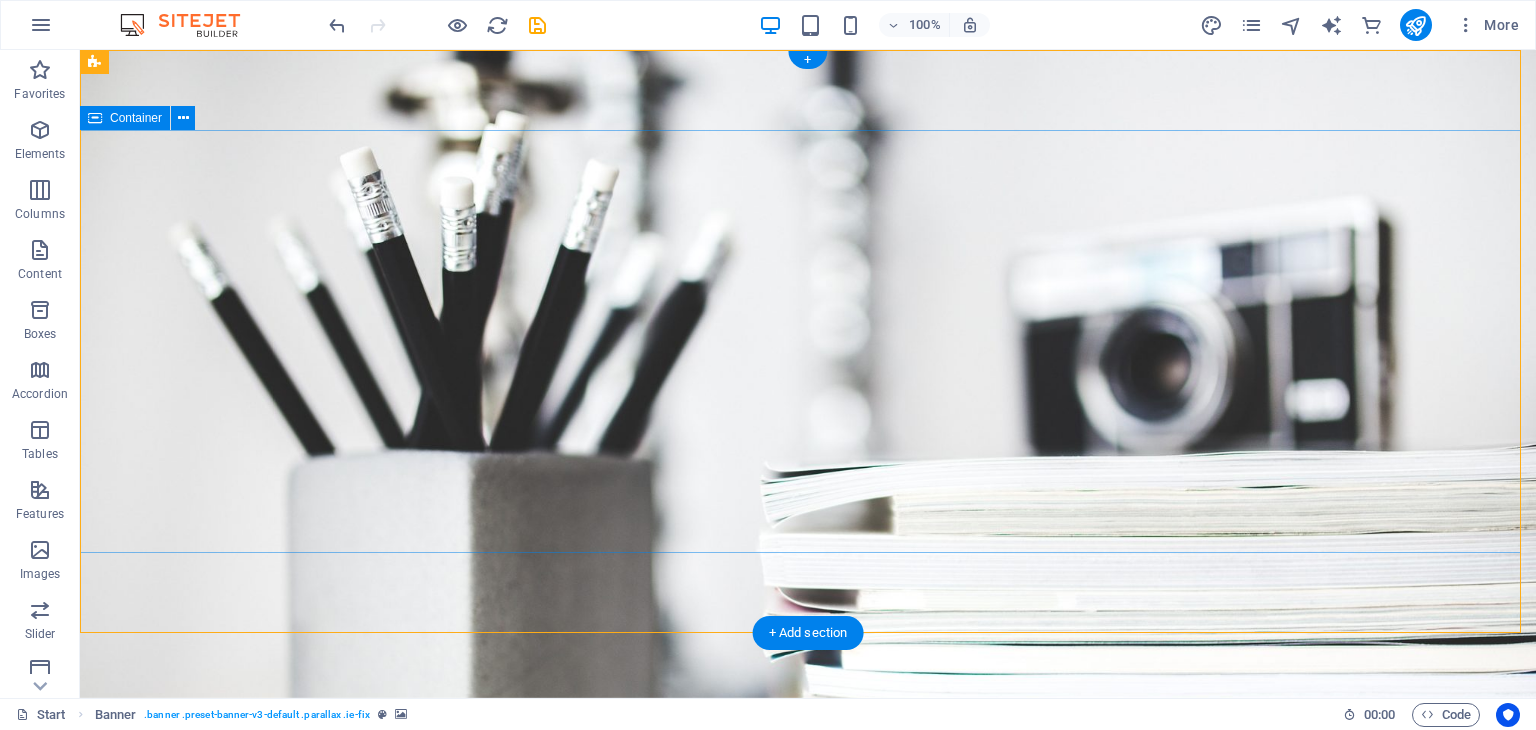 drag, startPoint x: 1433, startPoint y: 50, endPoint x: 1062, endPoint y: 146, distance: 383.21927 